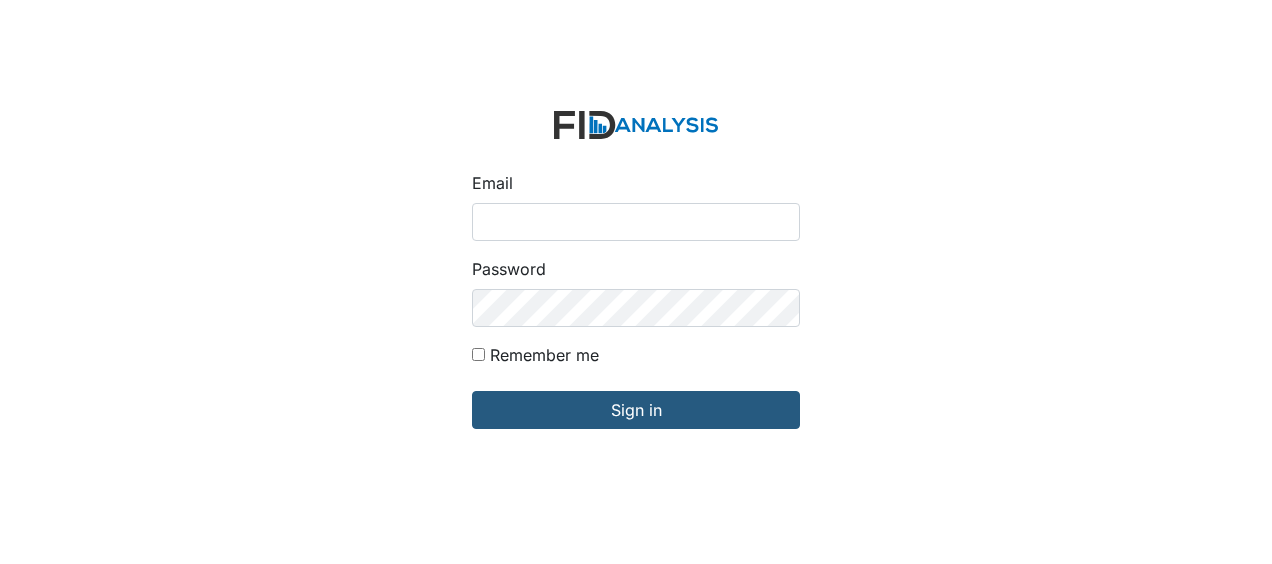 scroll, scrollTop: 0, scrollLeft: 0, axis: both 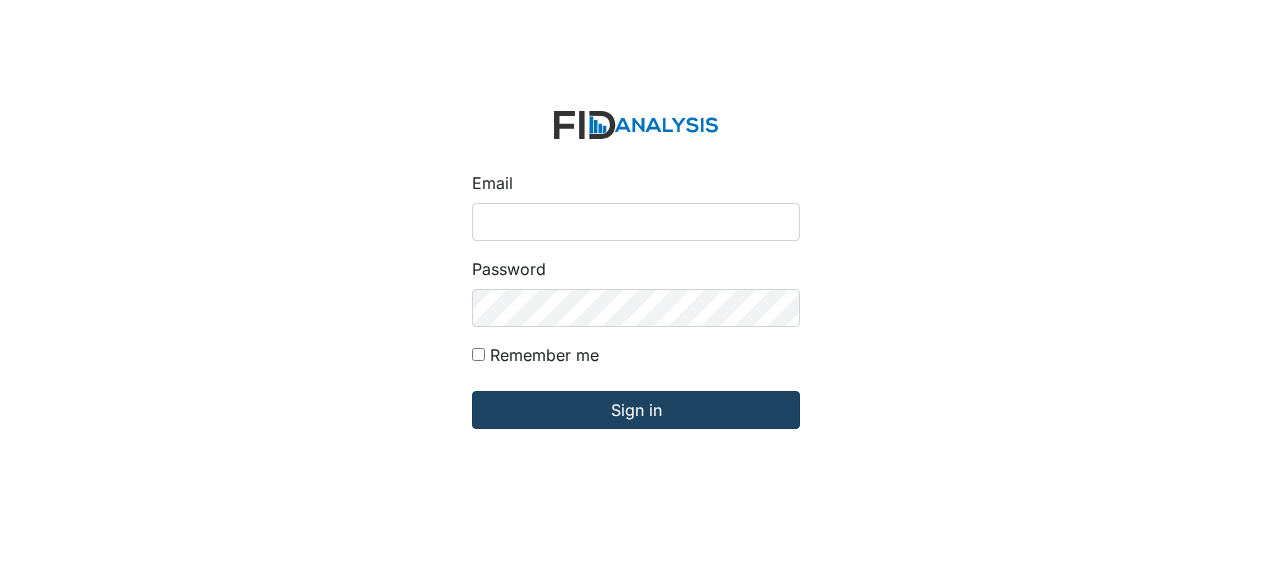 type on "Jbryant@lifeincorporated.com" 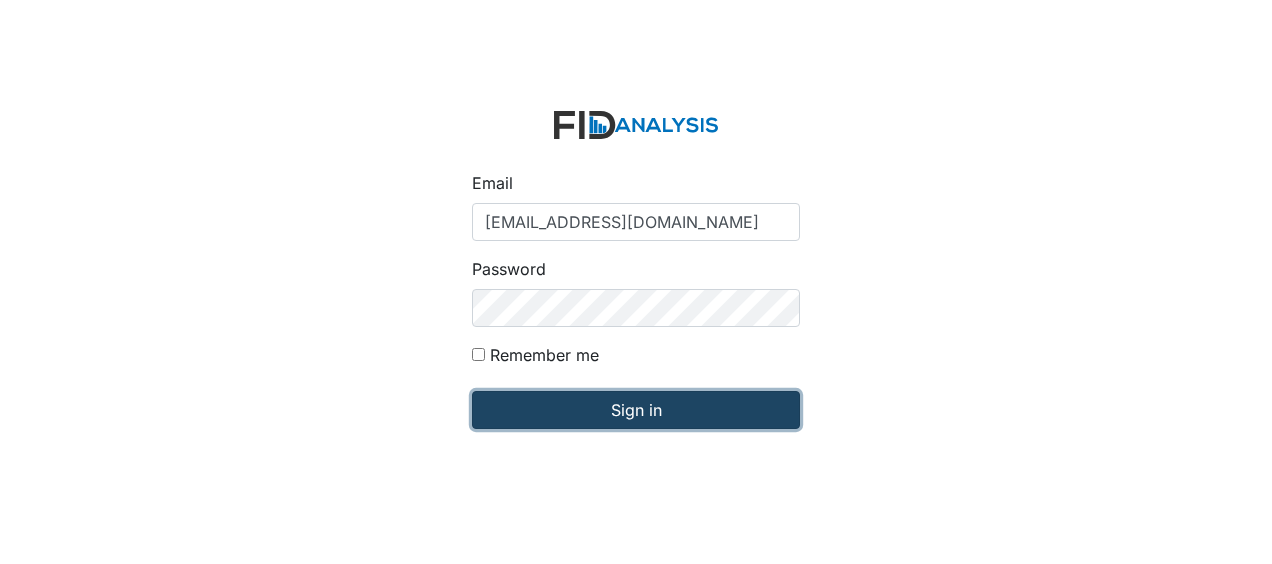 click on "Sign in" at bounding box center [636, 410] 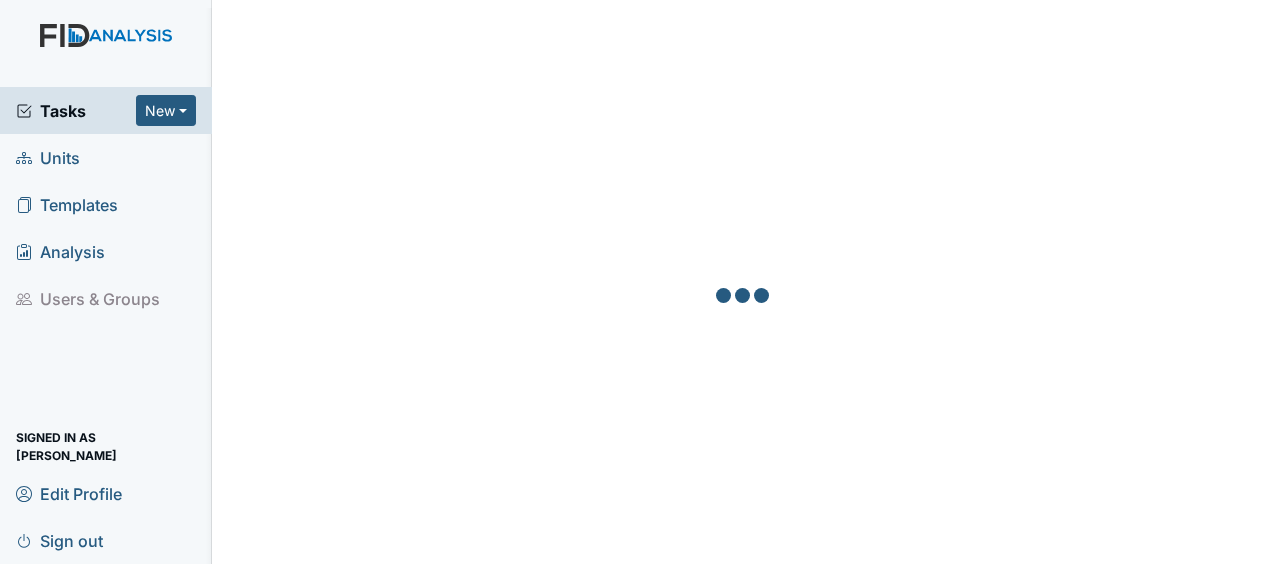 scroll, scrollTop: 0, scrollLeft: 0, axis: both 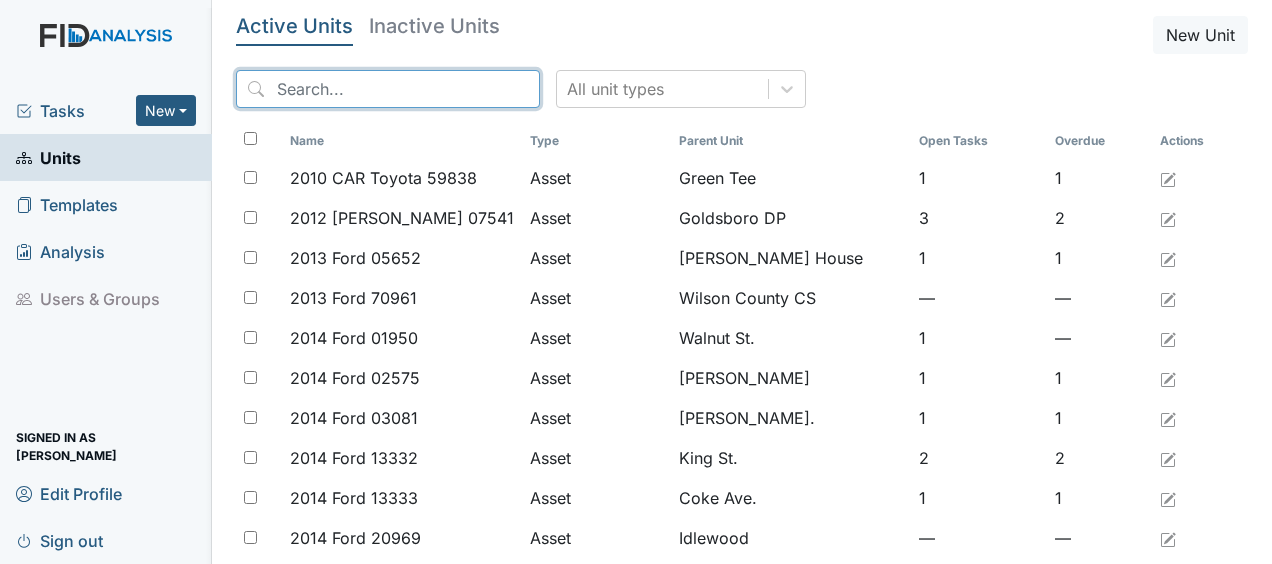 click at bounding box center (388, 89) 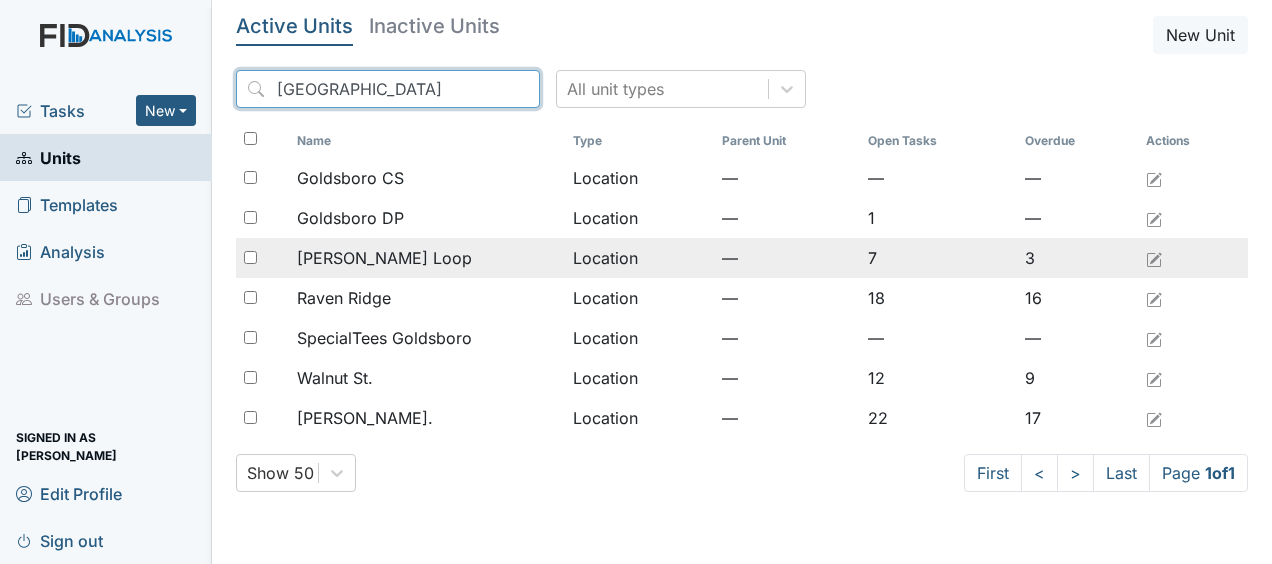 type on "goldsboro" 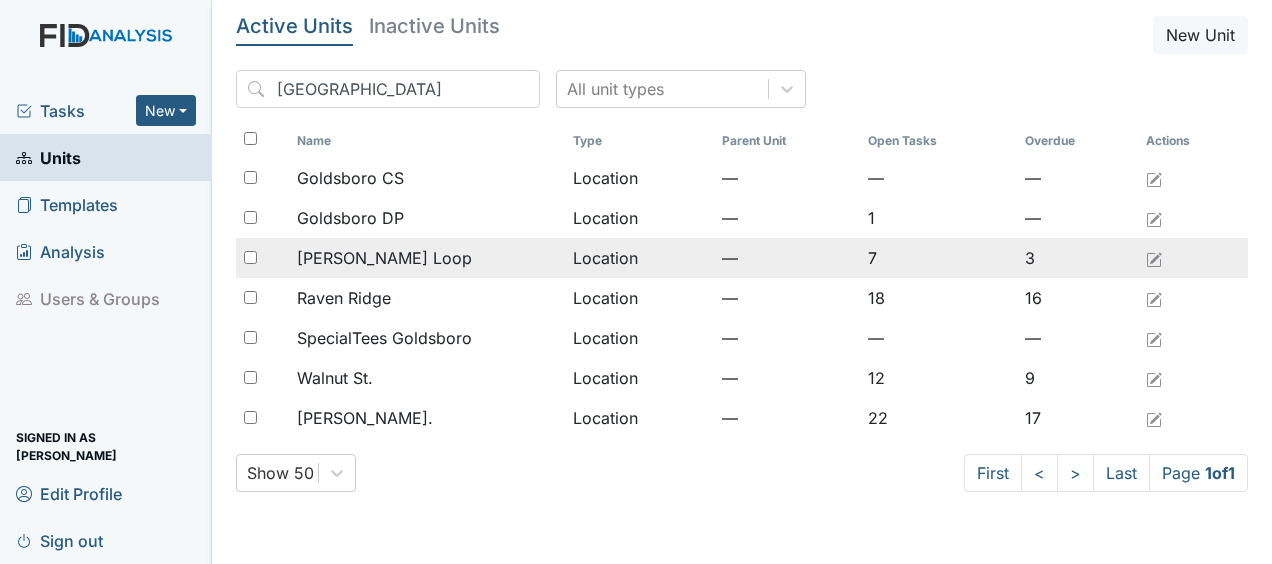 click on "Location" at bounding box center (639, 258) 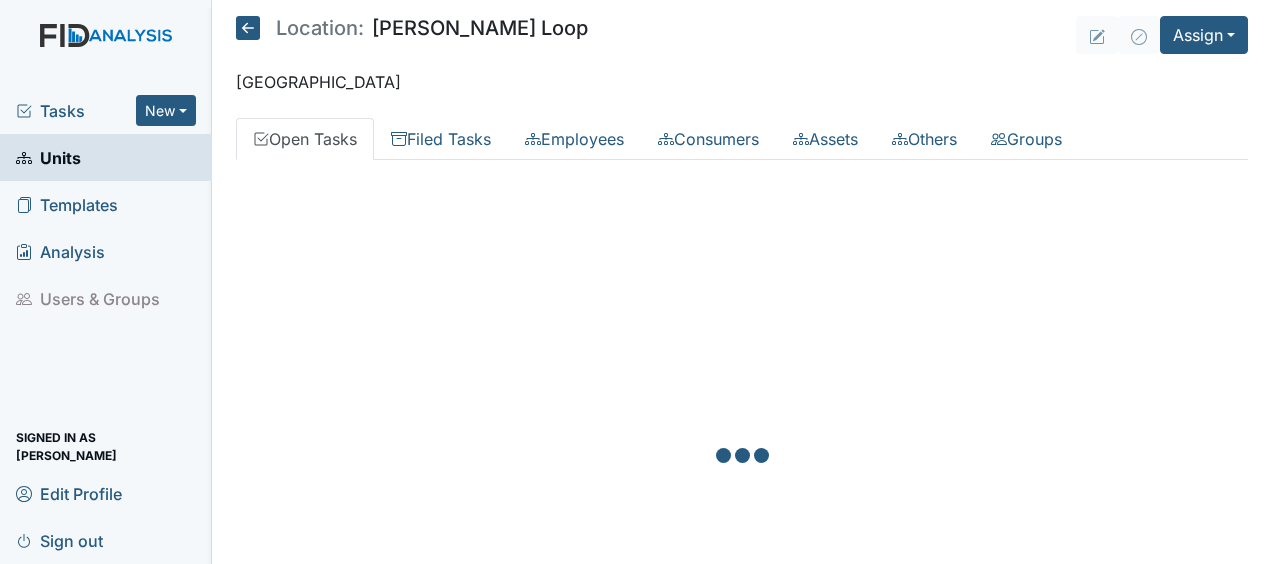 scroll, scrollTop: 0, scrollLeft: 0, axis: both 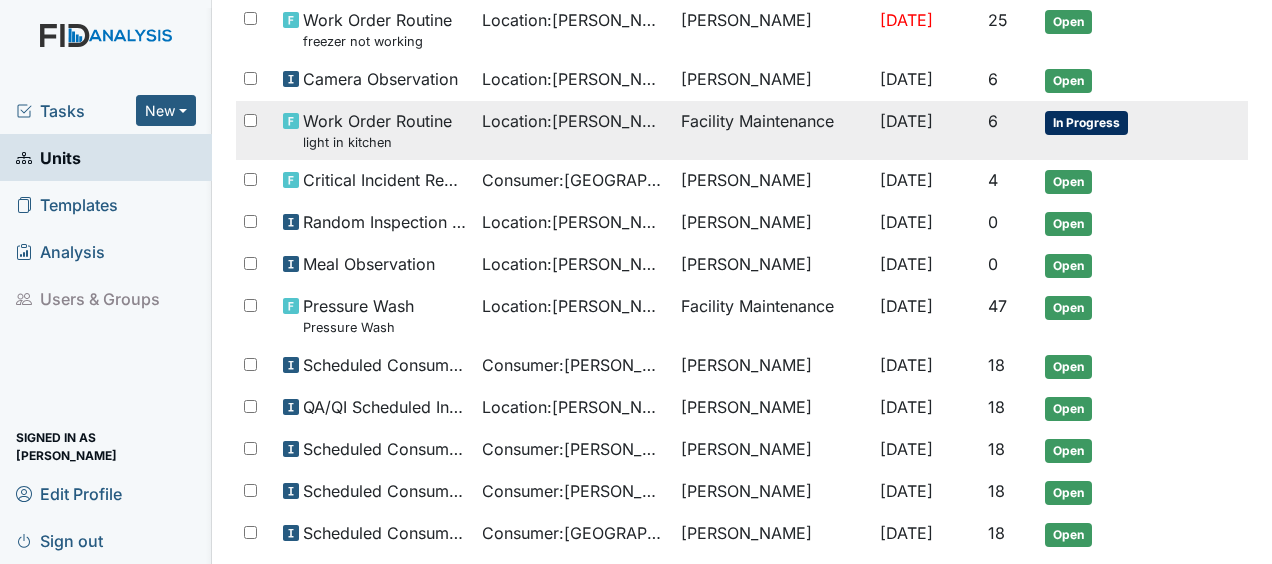 click on "Facility Maintenance" at bounding box center (772, 130) 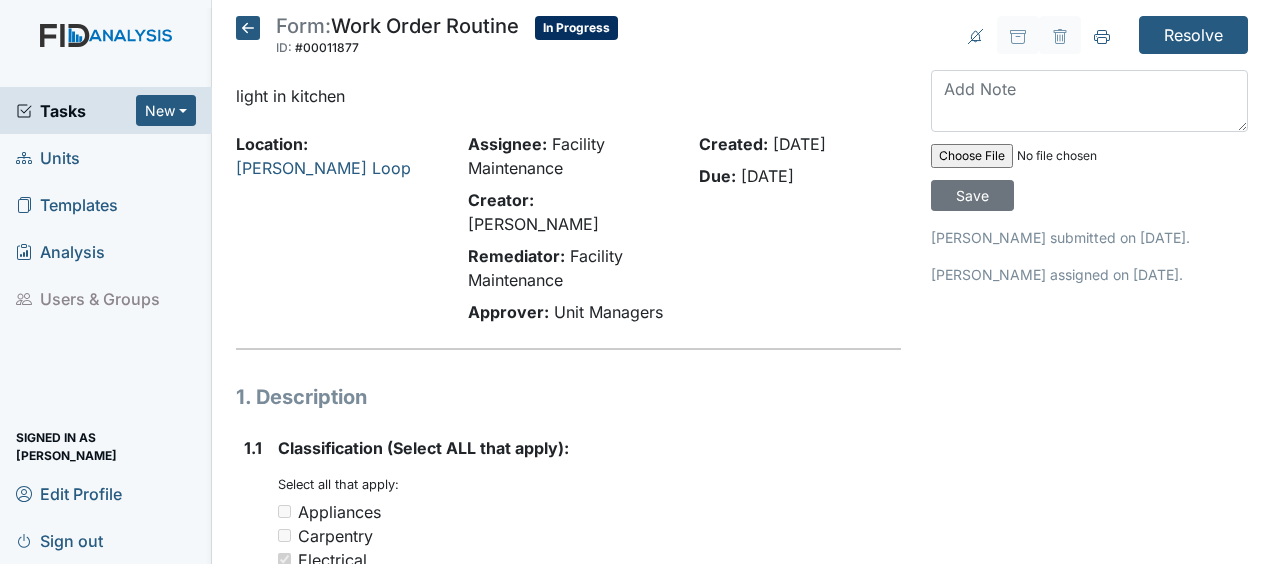 scroll, scrollTop: 0, scrollLeft: 0, axis: both 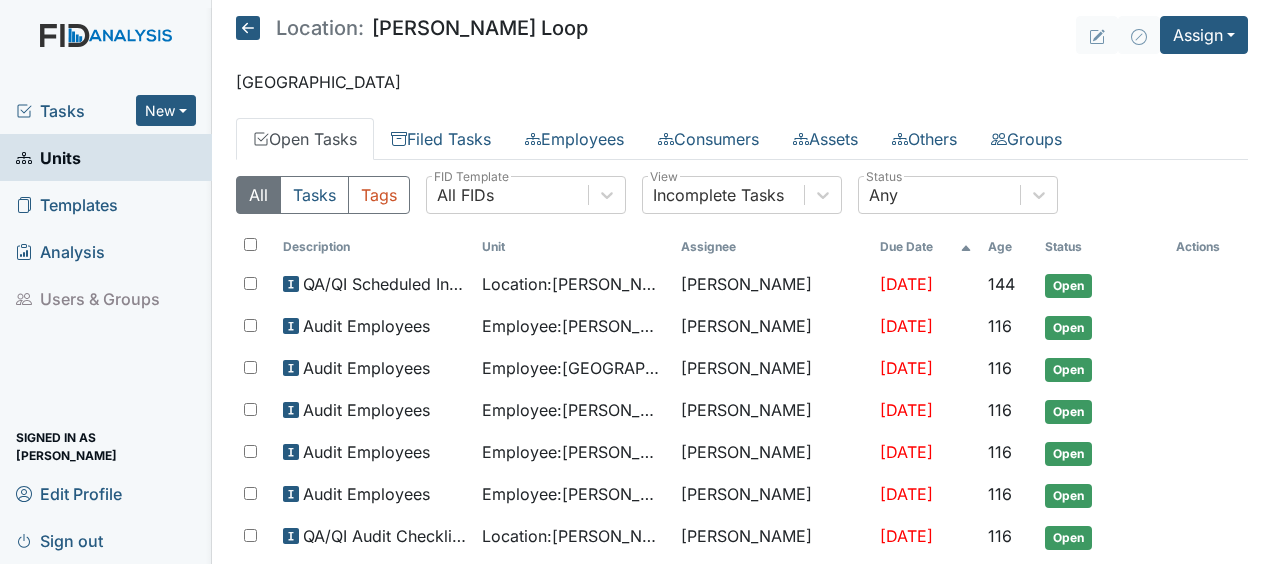 click 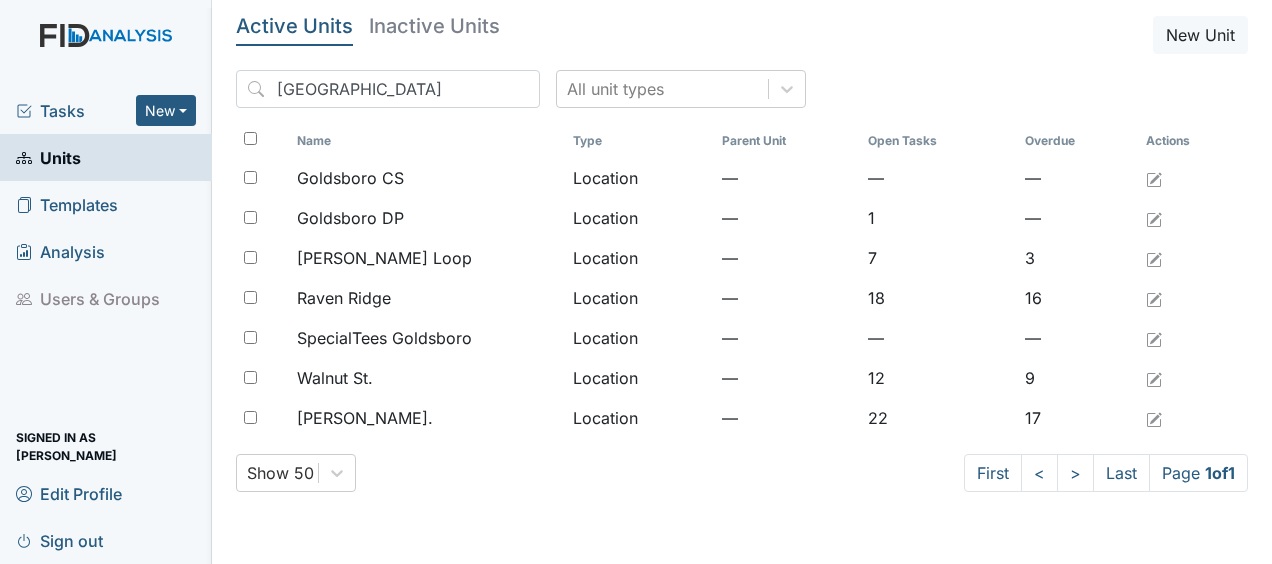 scroll, scrollTop: 0, scrollLeft: 0, axis: both 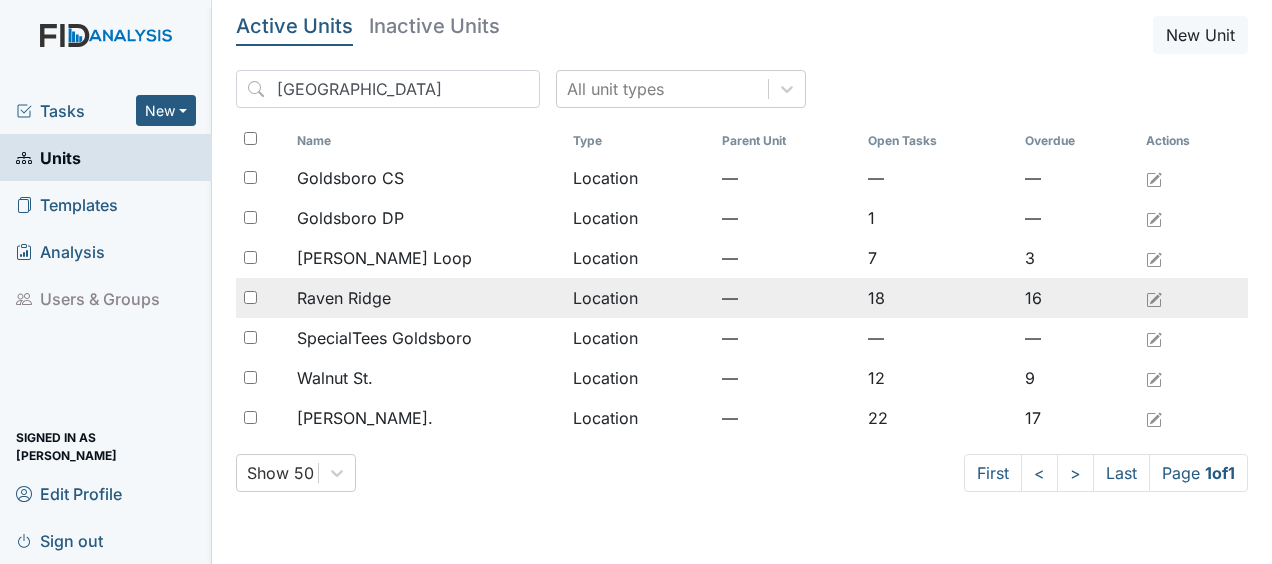 click on "Raven Ridge" at bounding box center (426, 298) 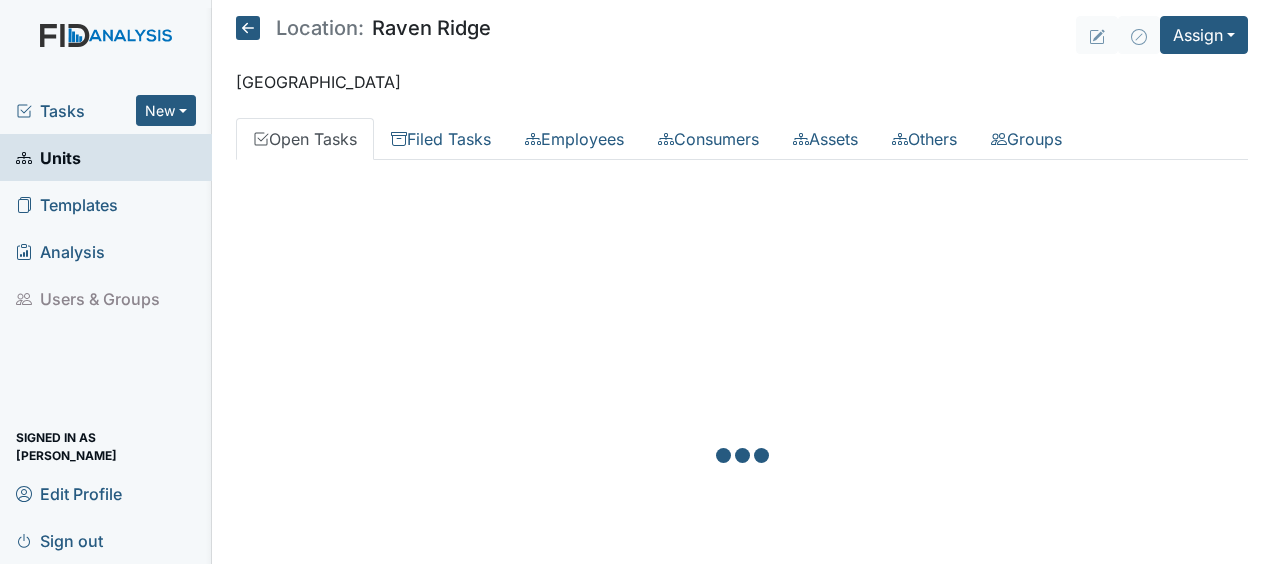 scroll, scrollTop: 0, scrollLeft: 0, axis: both 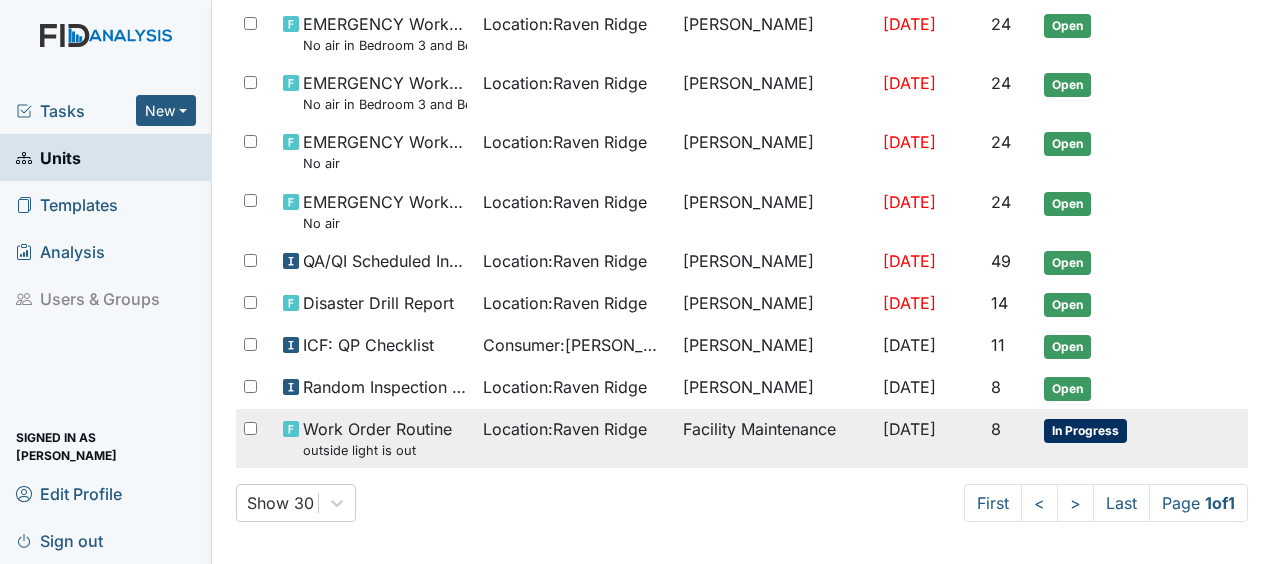 click on "Location :  Raven Ridge" at bounding box center [565, 429] 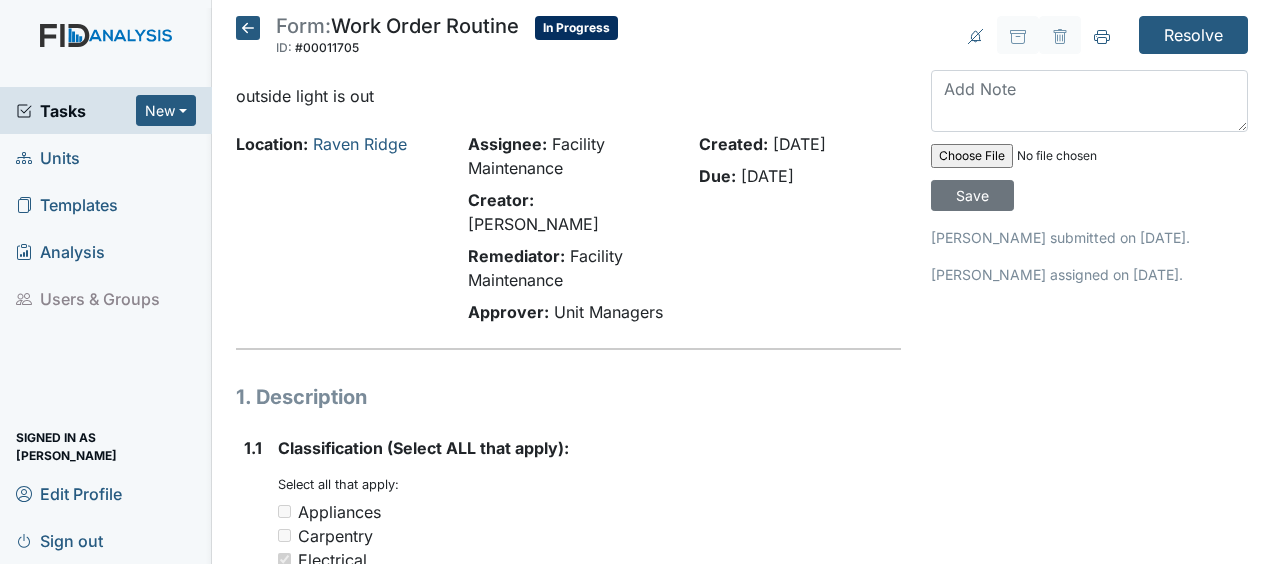 scroll, scrollTop: 0, scrollLeft: 0, axis: both 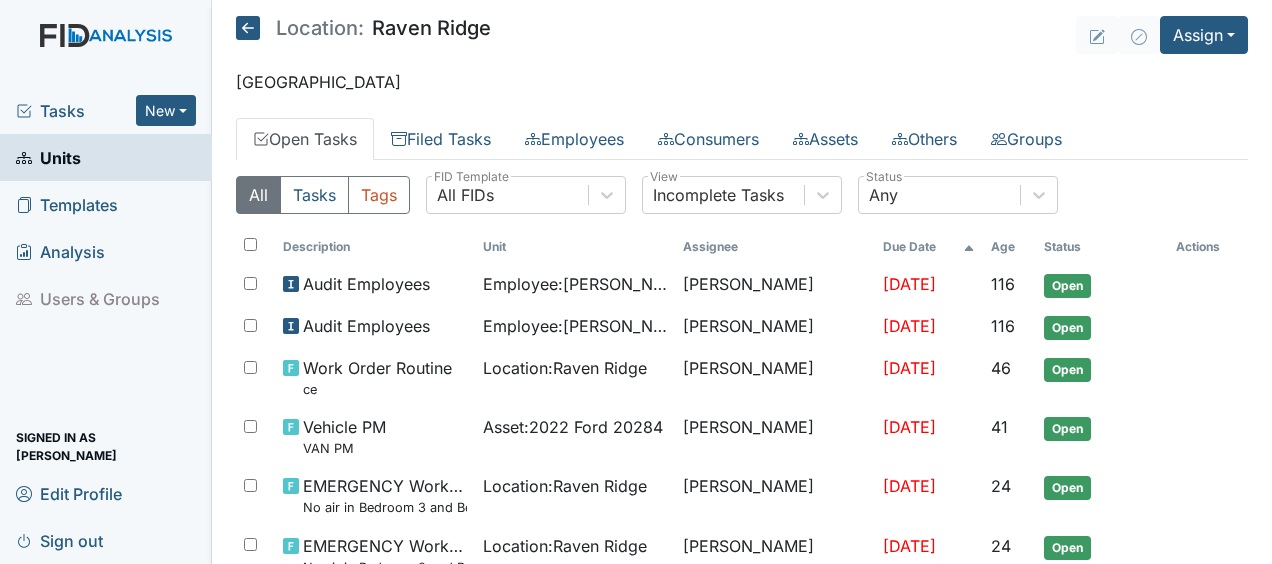 click 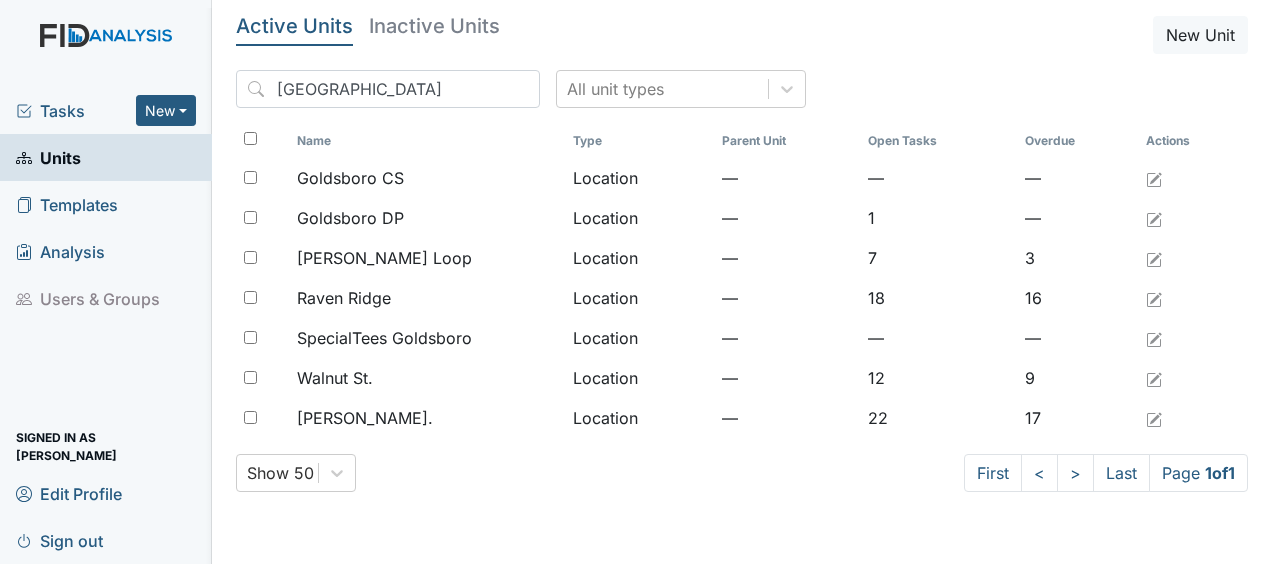 scroll, scrollTop: 0, scrollLeft: 0, axis: both 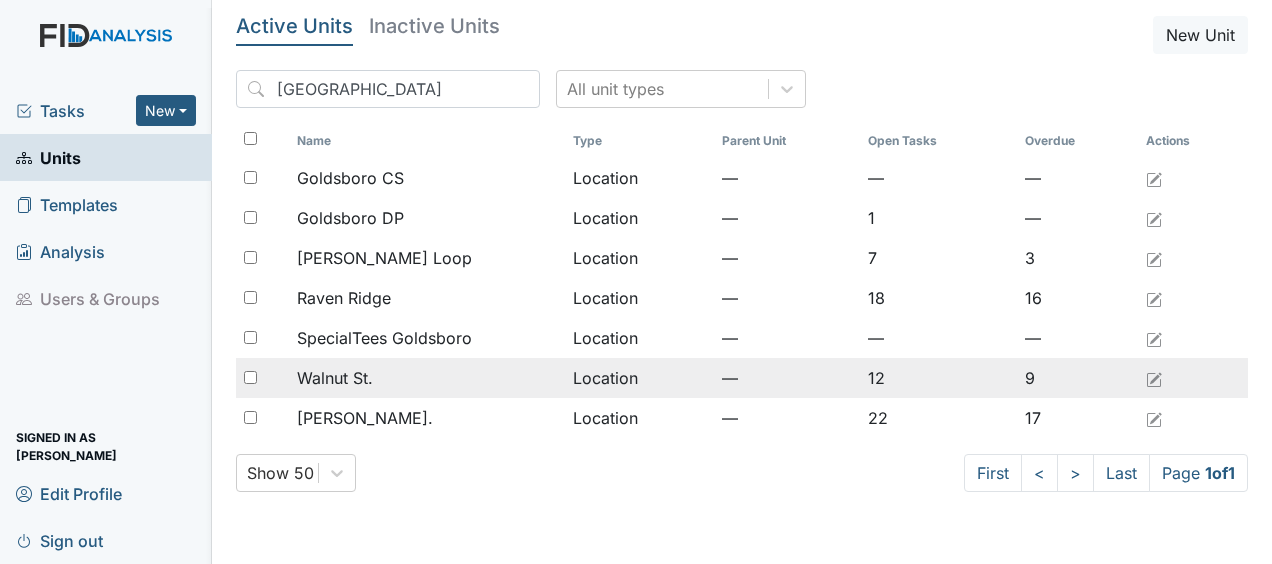 click on "Walnut St." at bounding box center [335, 378] 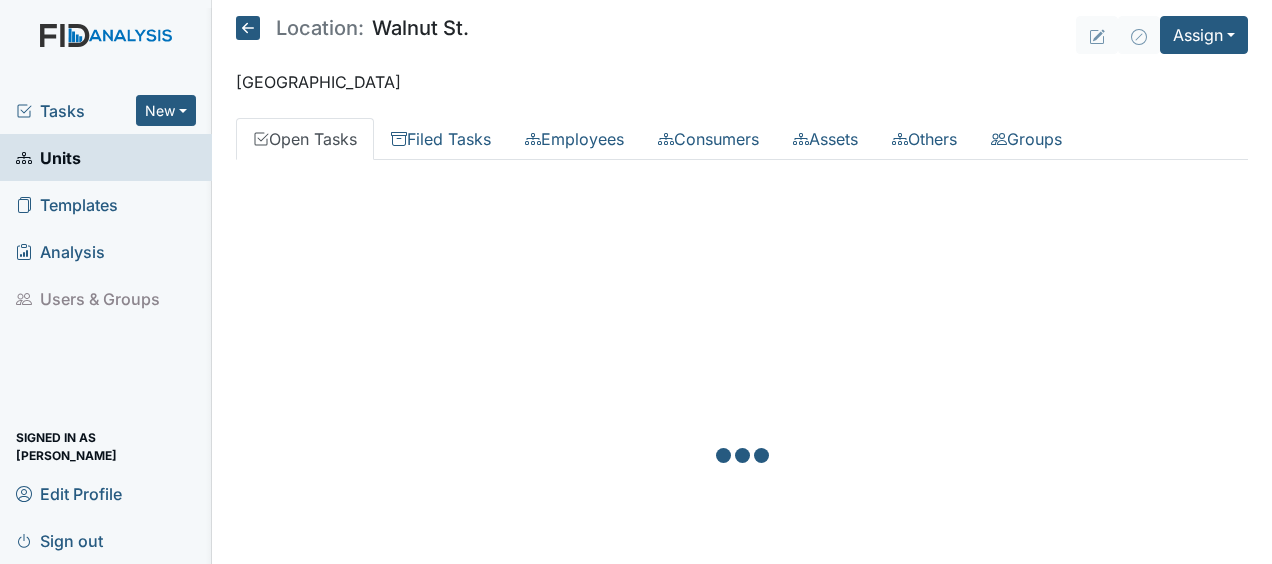 scroll, scrollTop: 0, scrollLeft: 0, axis: both 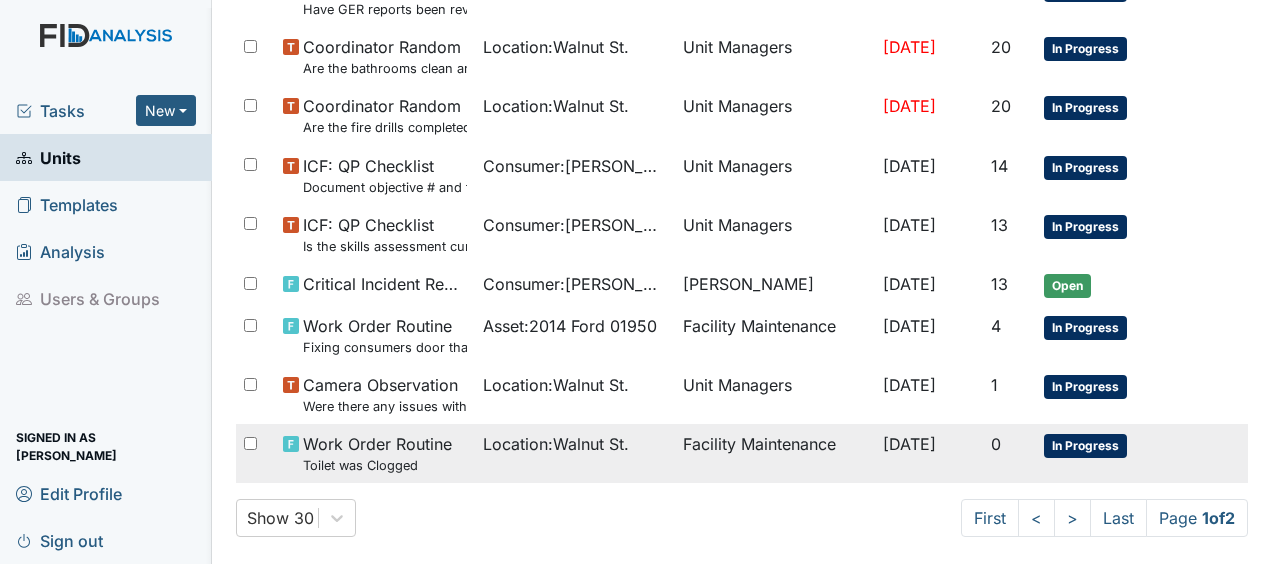 click on "Location :  Walnut St." at bounding box center [556, 444] 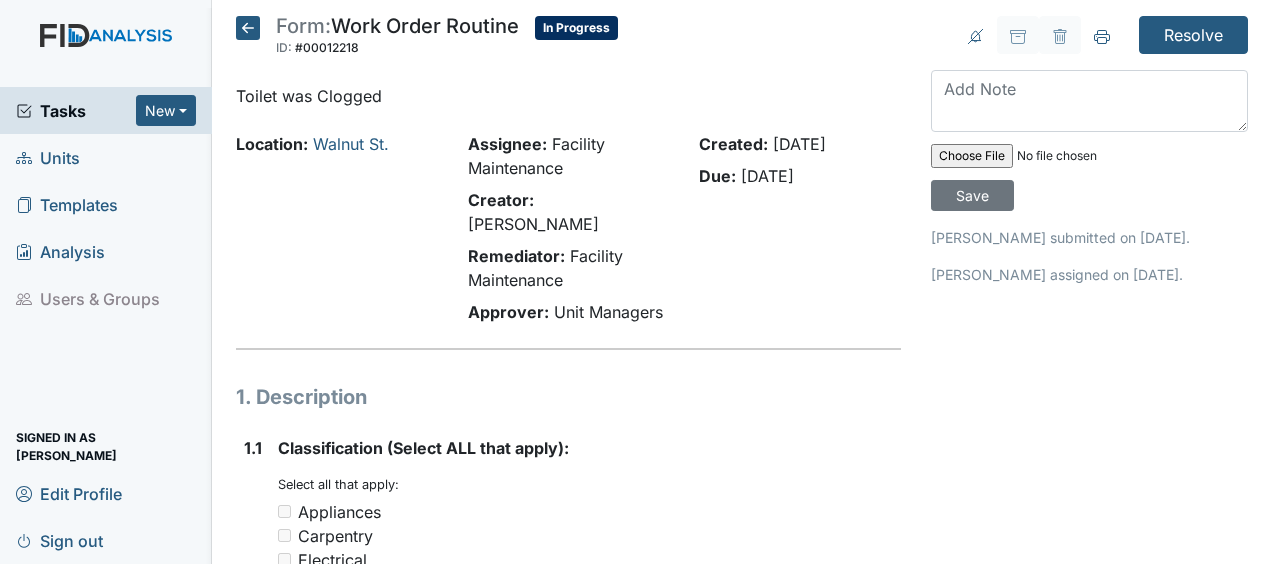 scroll, scrollTop: 0, scrollLeft: 0, axis: both 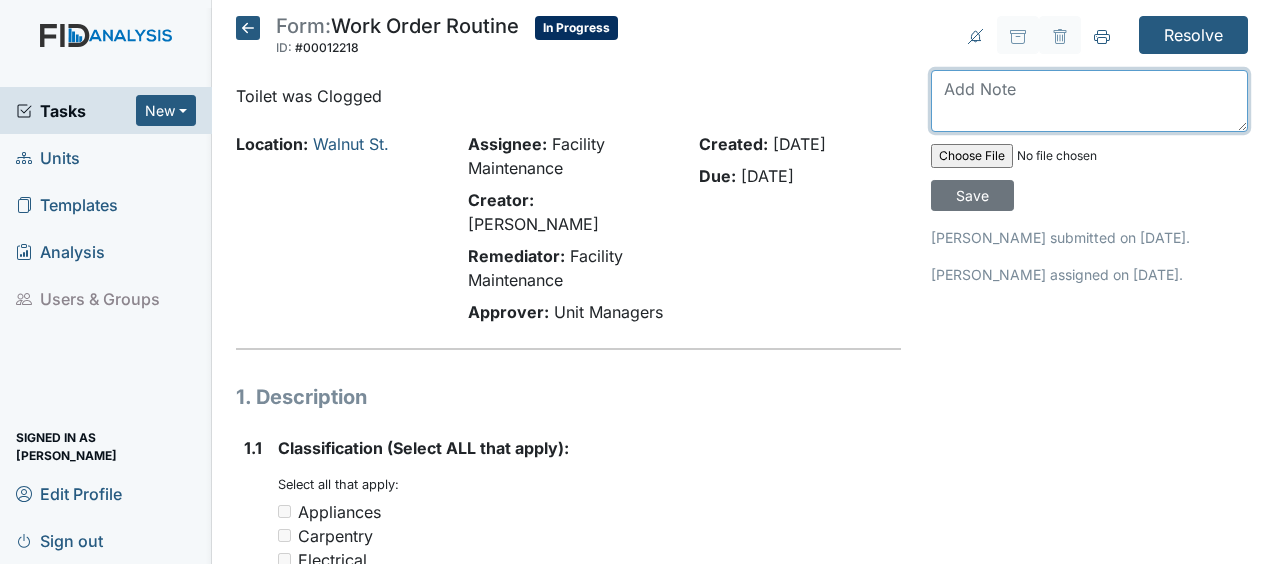 click at bounding box center [1089, 101] 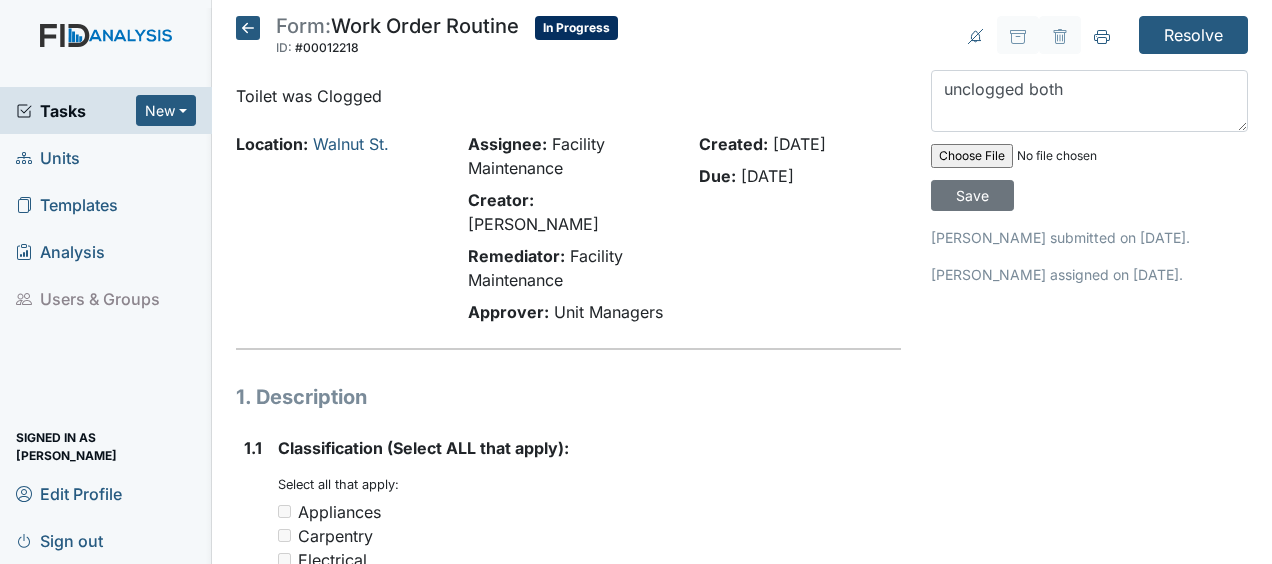 click on "unclogged both
Save" at bounding box center [1089, 140] 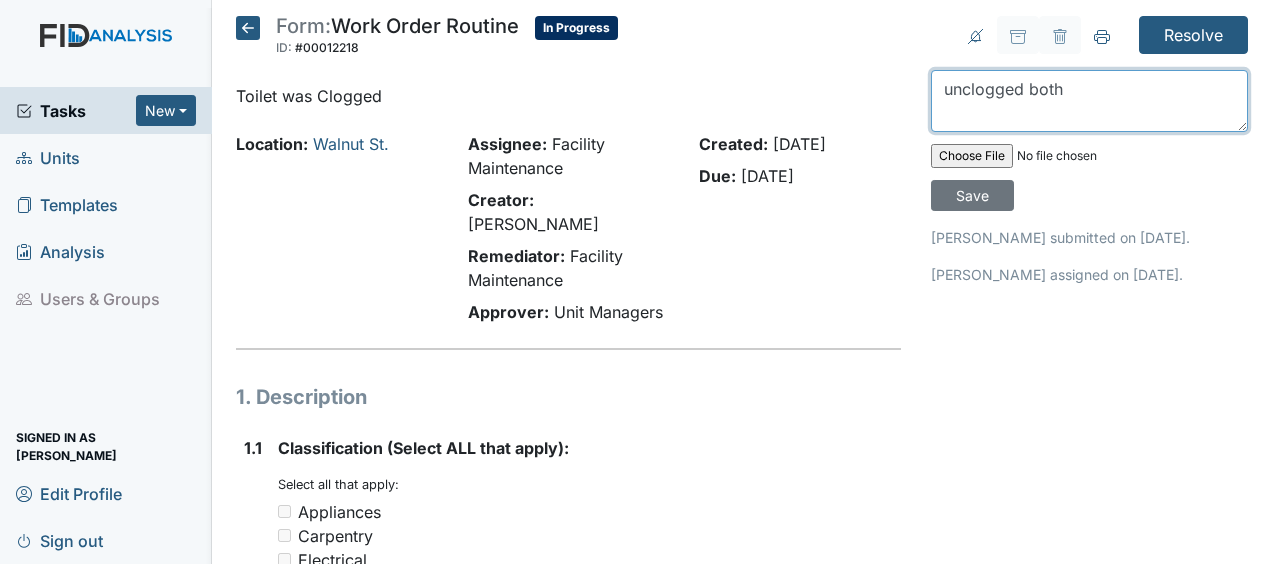 click on "unclogged both" at bounding box center [1089, 101] 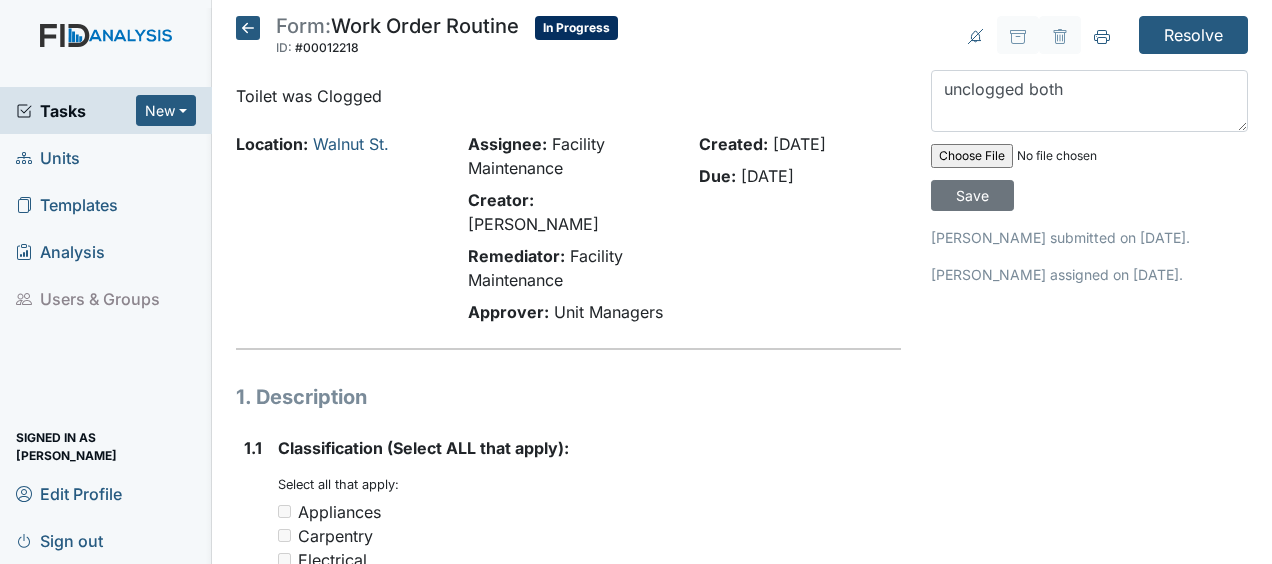 click at bounding box center (1067, 156) 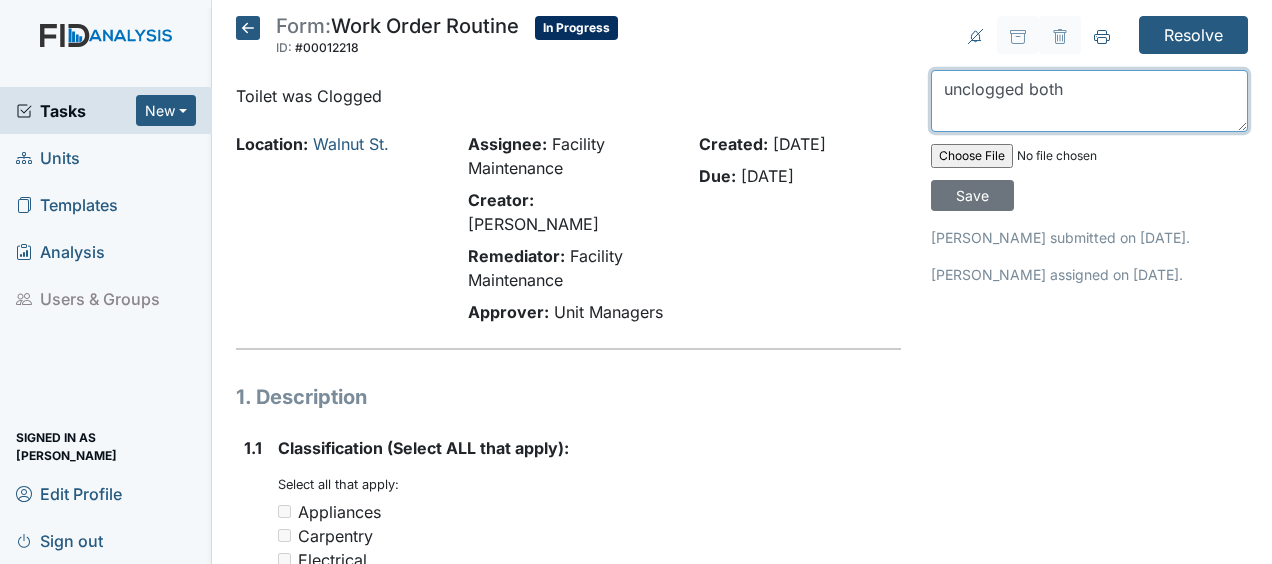 click on "unclogged both" at bounding box center (1089, 101) 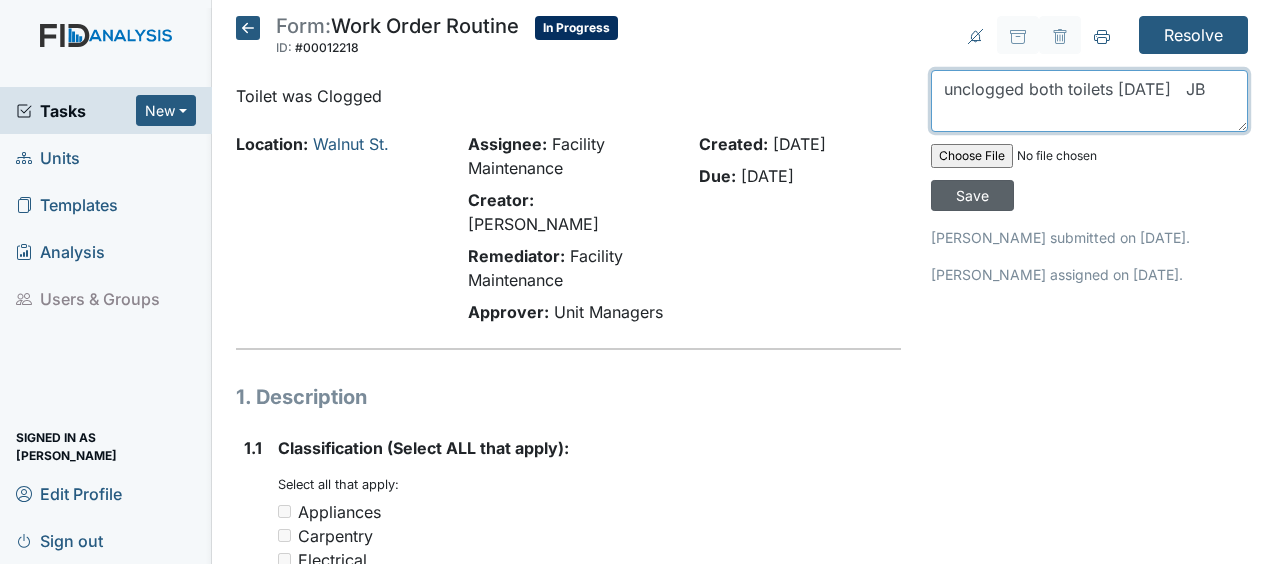 type on "unclogged both toilets 7/9/25   JB" 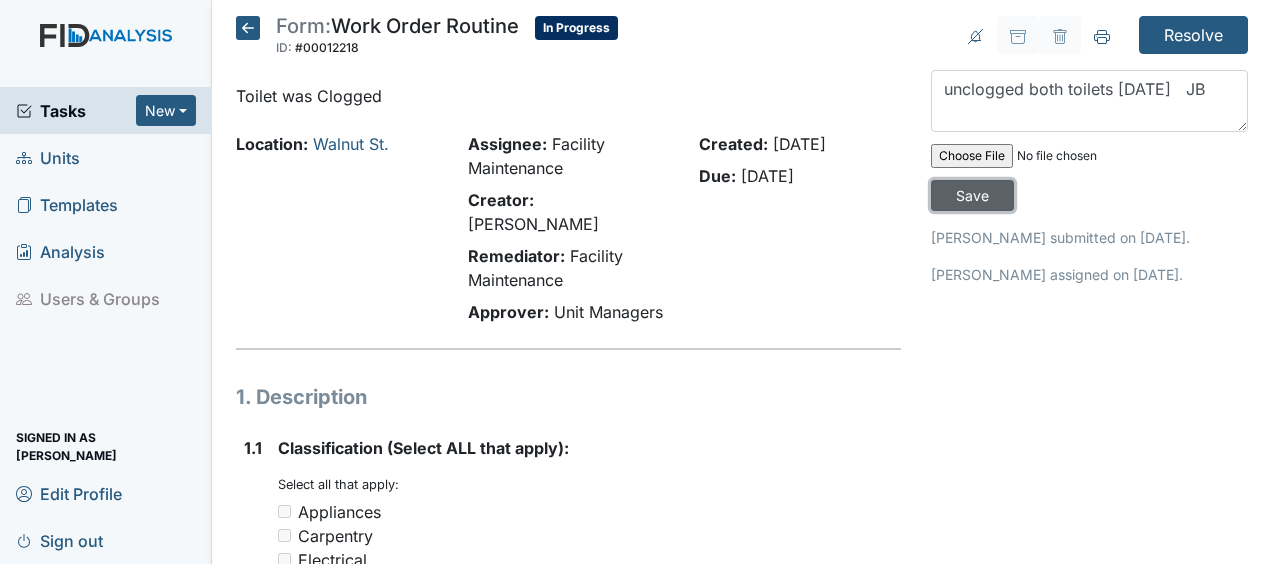 click on "Save" at bounding box center (972, 195) 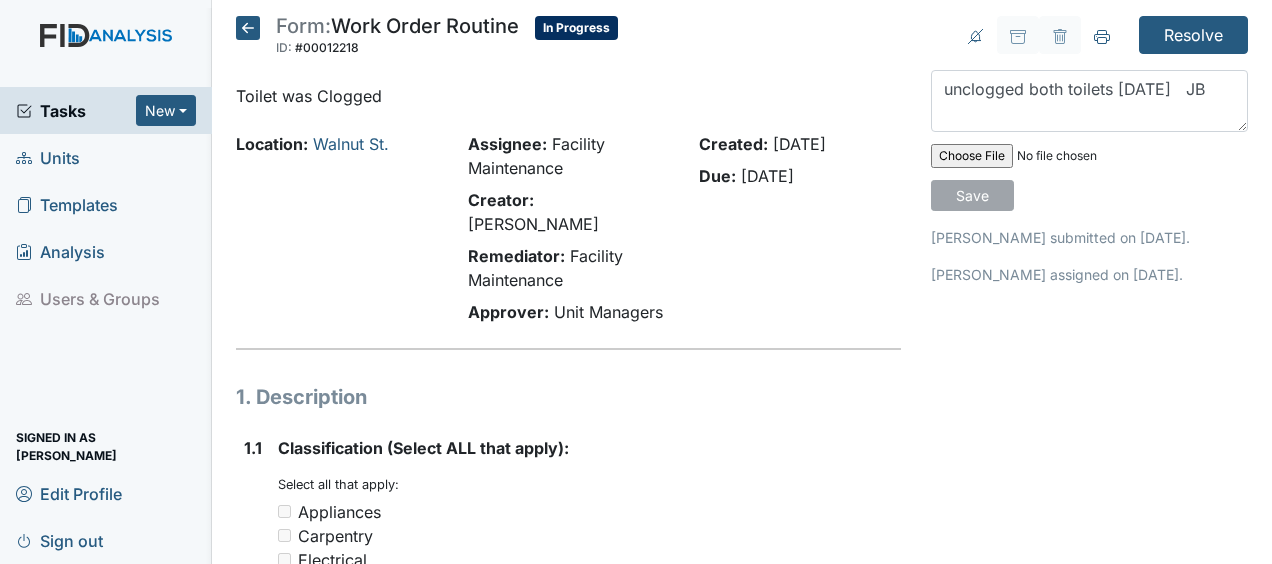 type 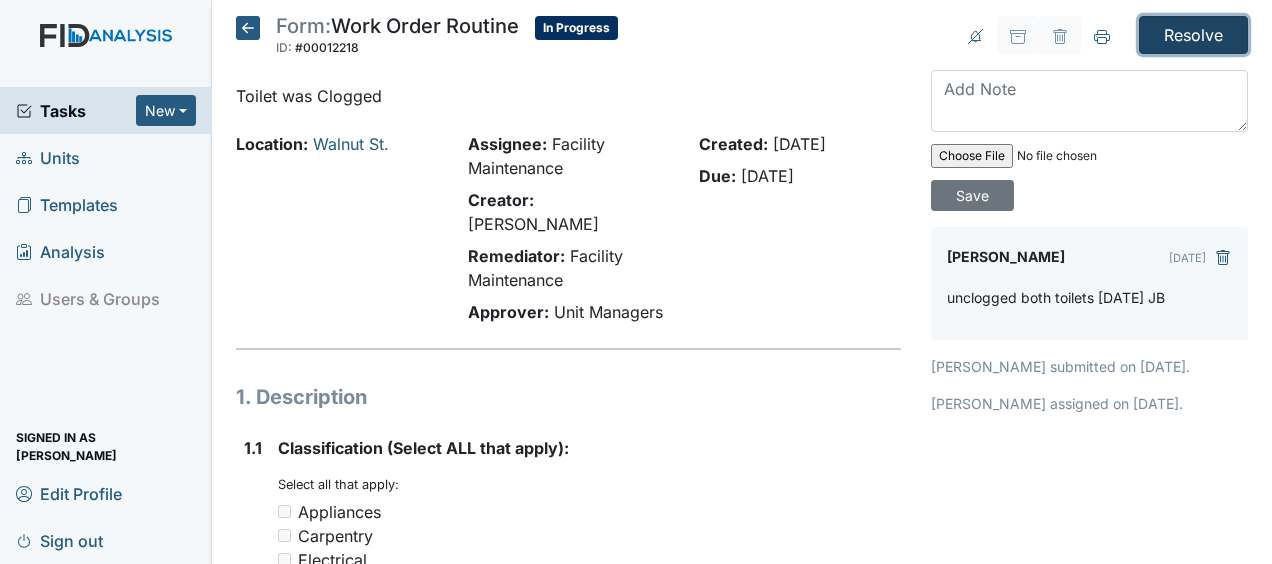 click on "Resolve" at bounding box center [1193, 35] 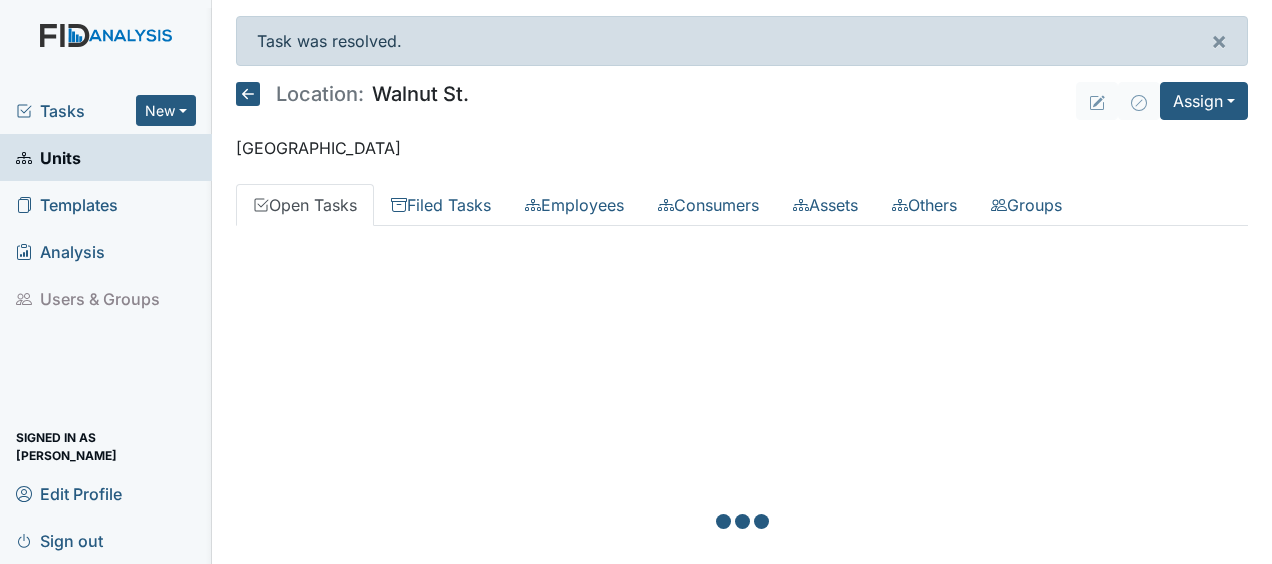 scroll, scrollTop: 0, scrollLeft: 0, axis: both 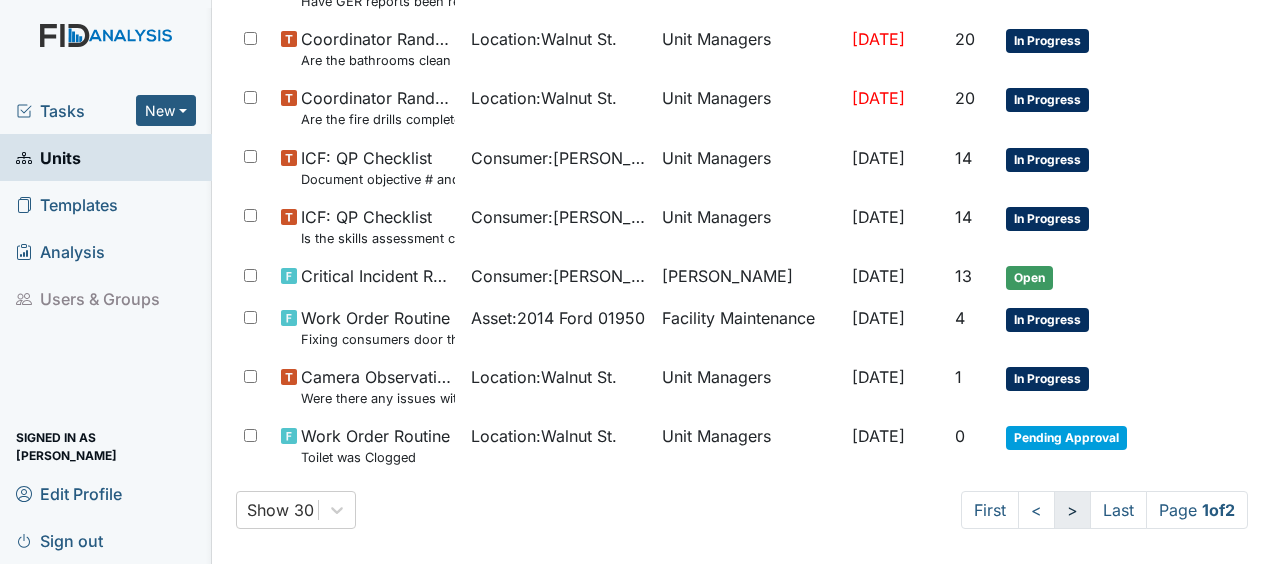 click on ">" at bounding box center [1072, 510] 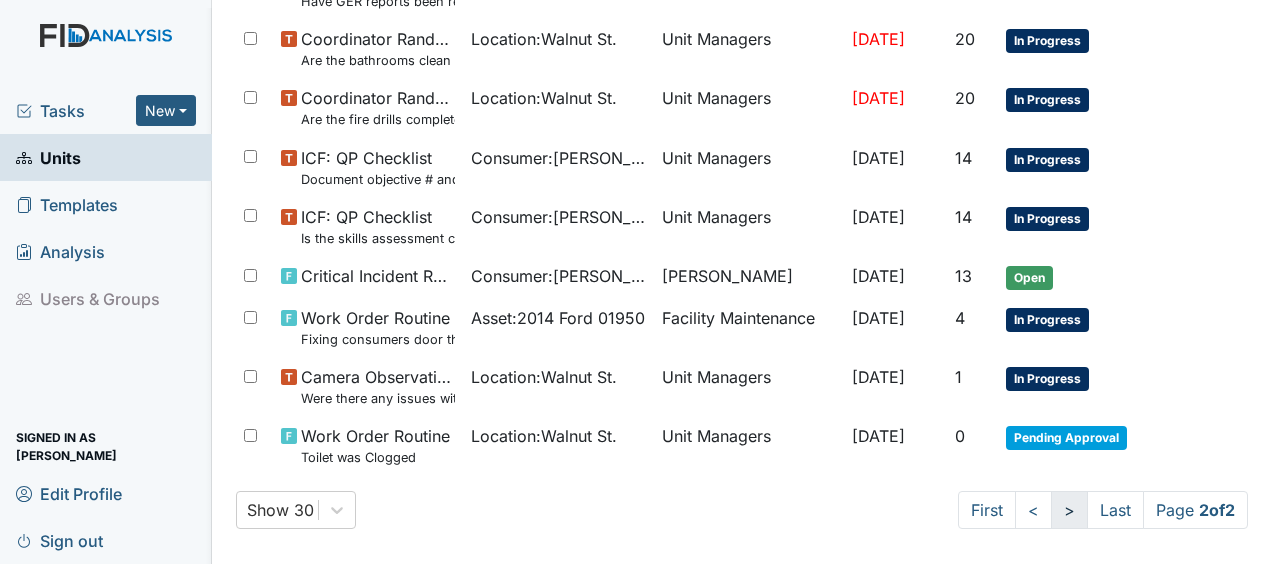 scroll, scrollTop: 0, scrollLeft: 0, axis: both 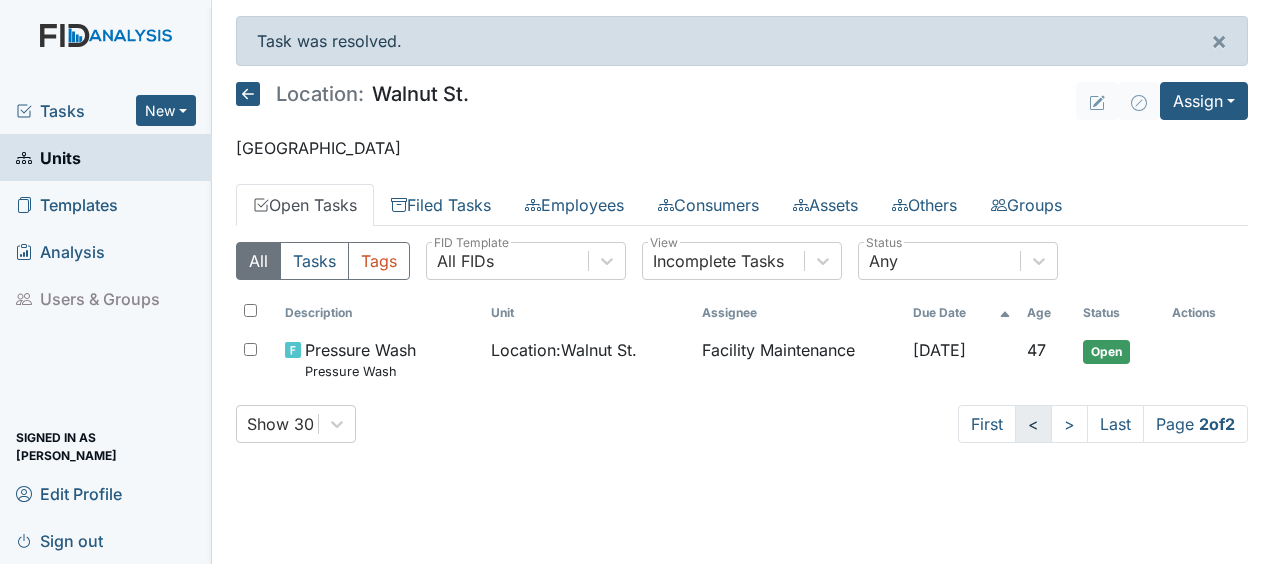 click on "<" at bounding box center [1033, 424] 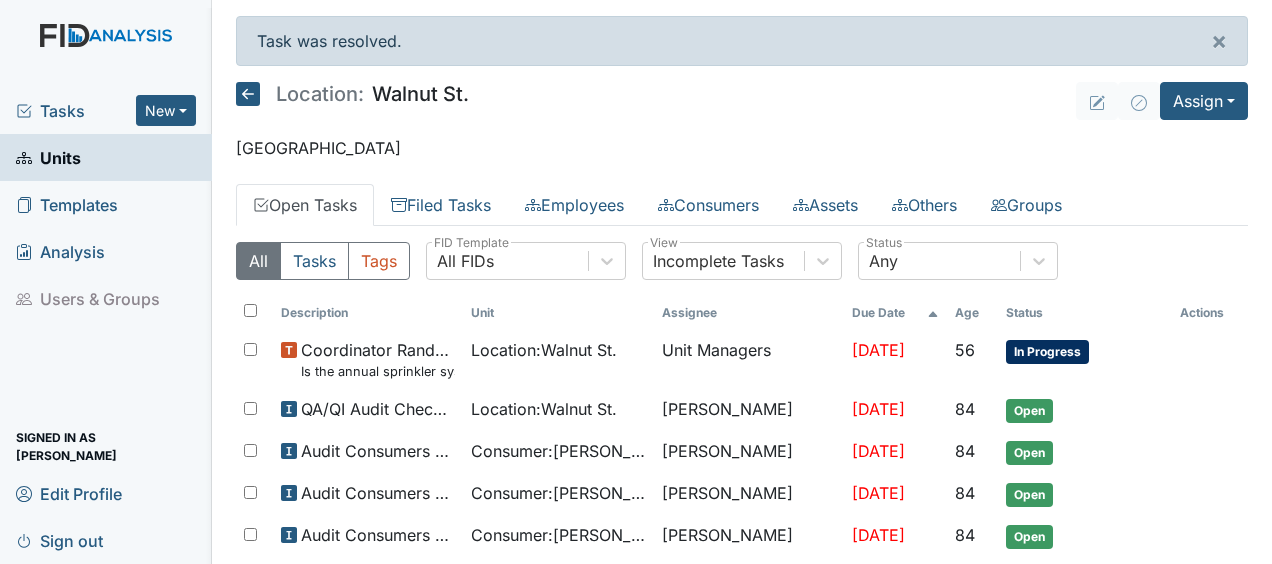 click on "Open" at bounding box center [1085, 410] 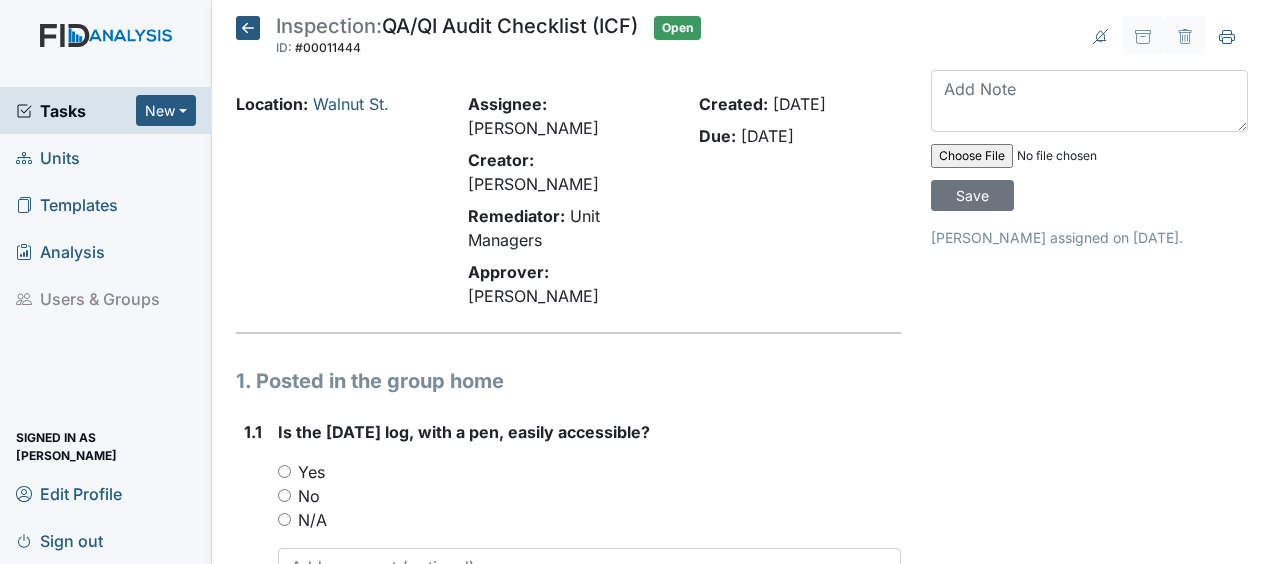 scroll, scrollTop: 0, scrollLeft: 0, axis: both 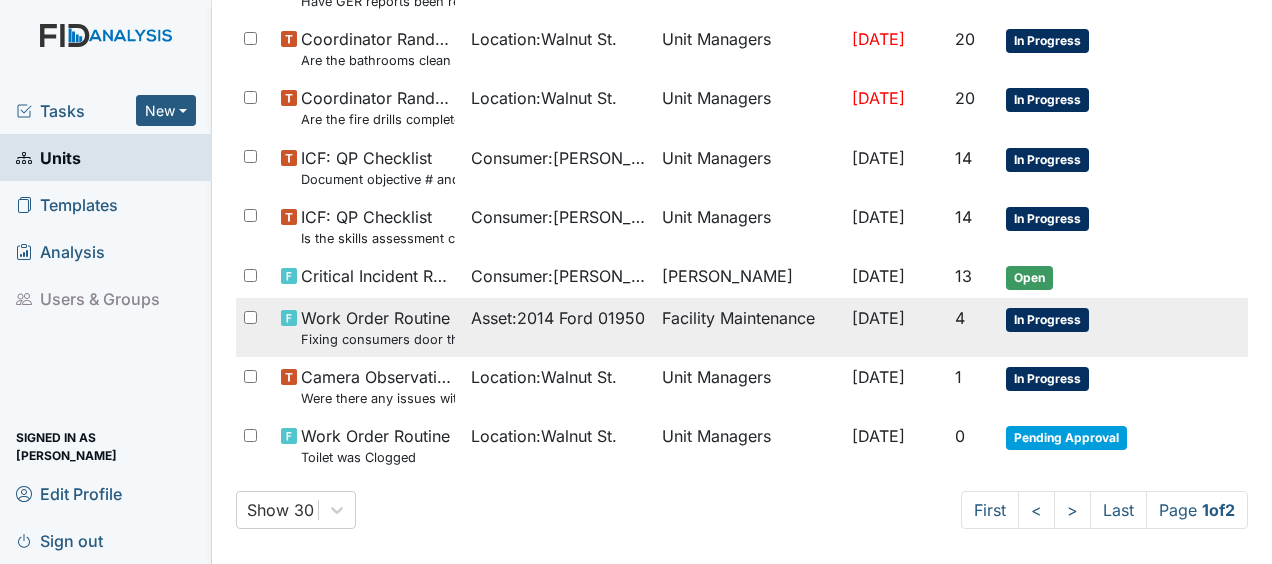 click on "Work Order Routine Fixing consumers door that was stuck" at bounding box center [378, 327] 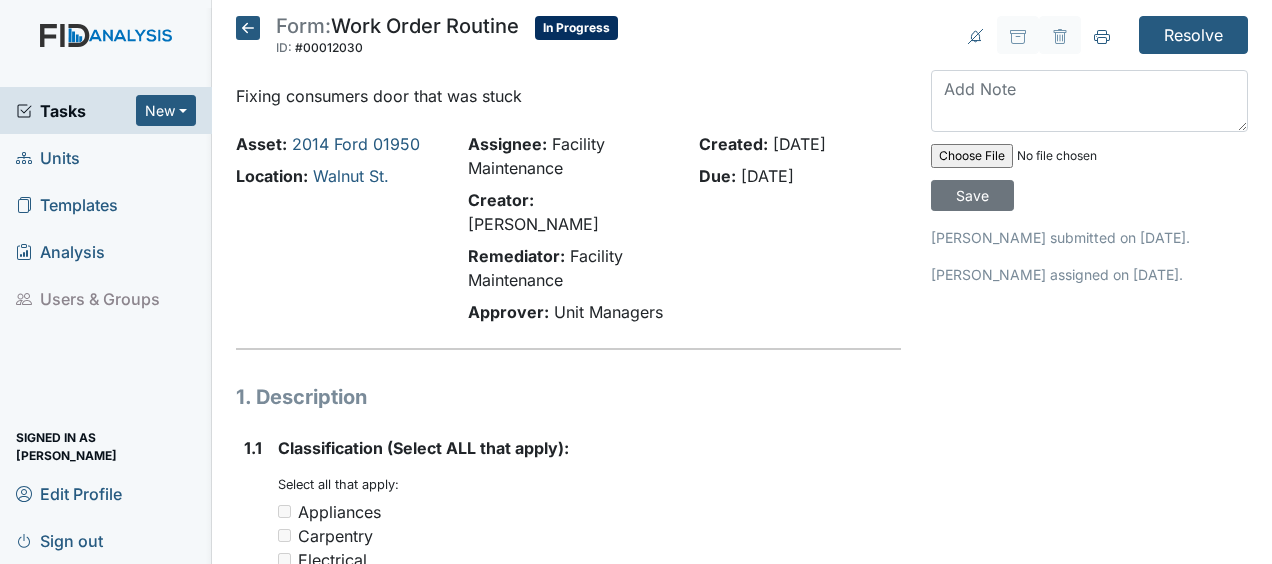 scroll, scrollTop: 0, scrollLeft: 0, axis: both 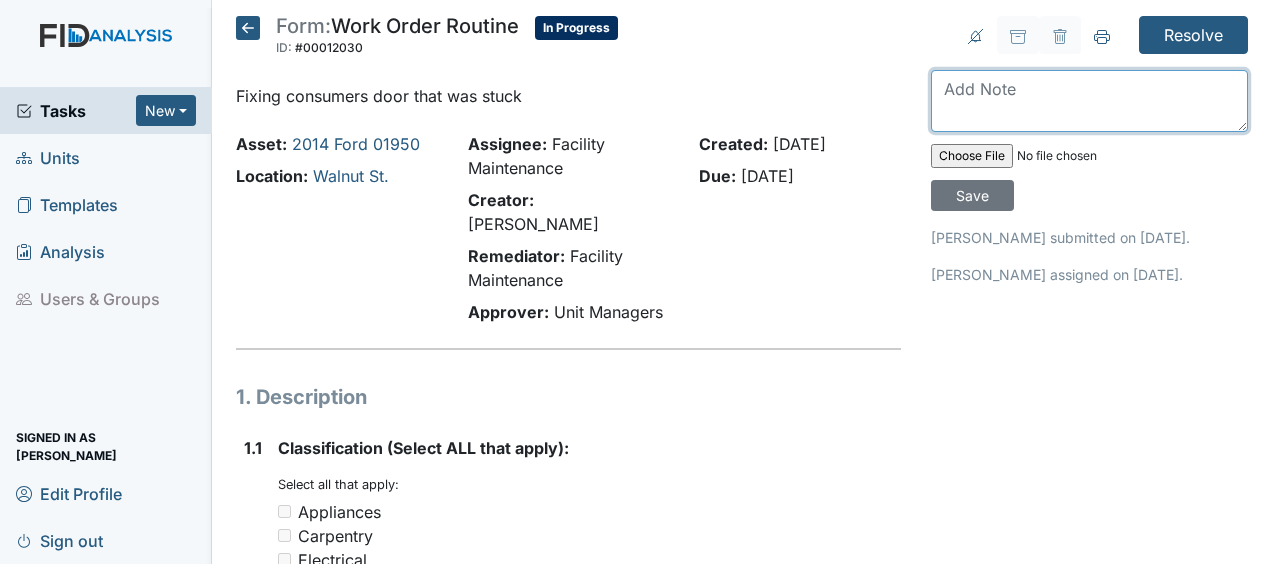 click at bounding box center [1089, 101] 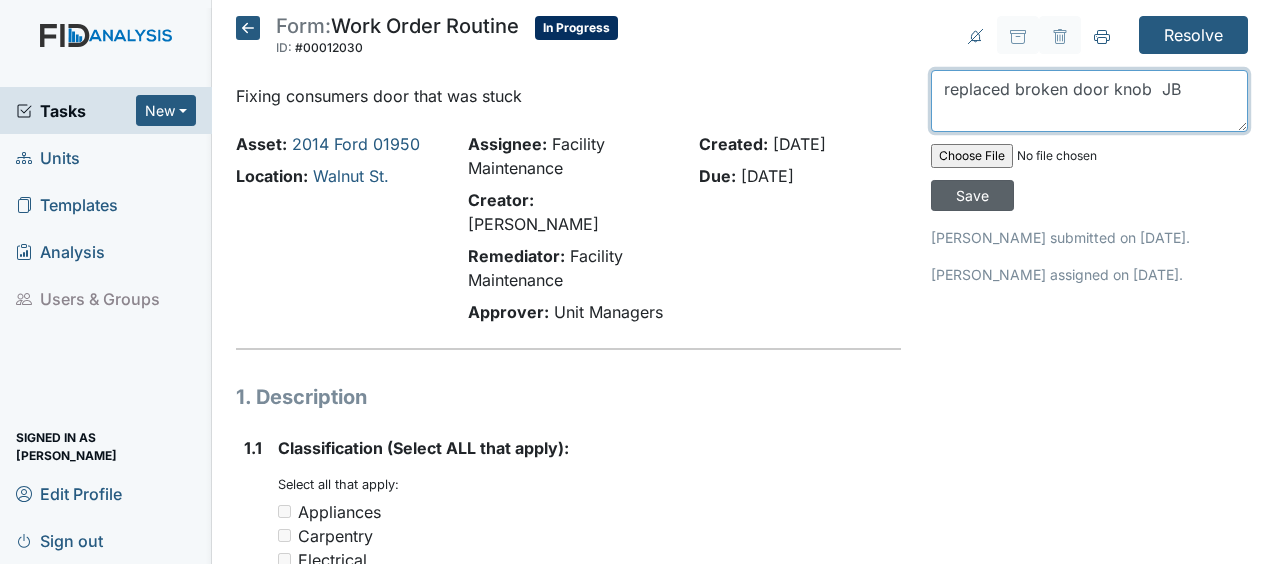 type on "replaced broken door knob  JB" 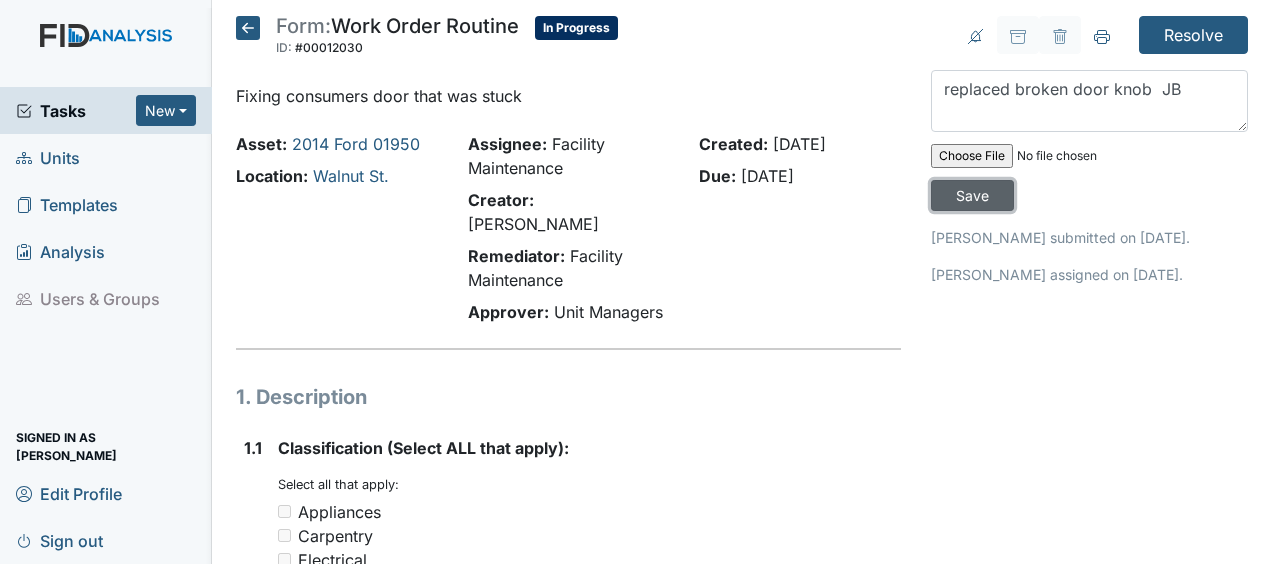 click on "Save" at bounding box center (972, 195) 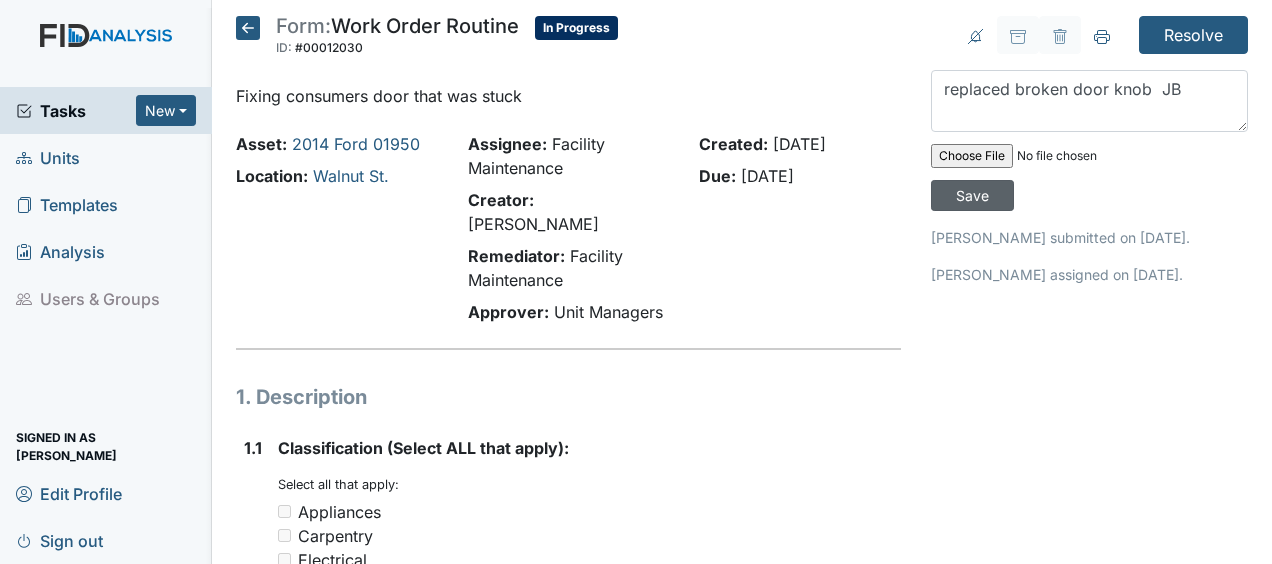 type 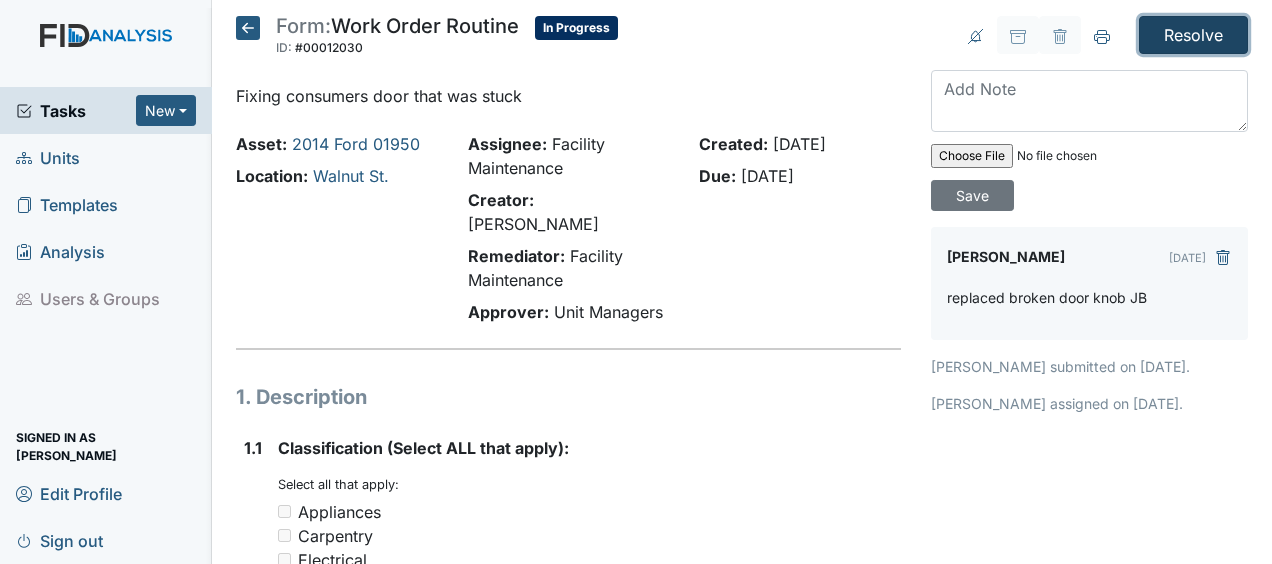 click on "Resolve" at bounding box center [1193, 35] 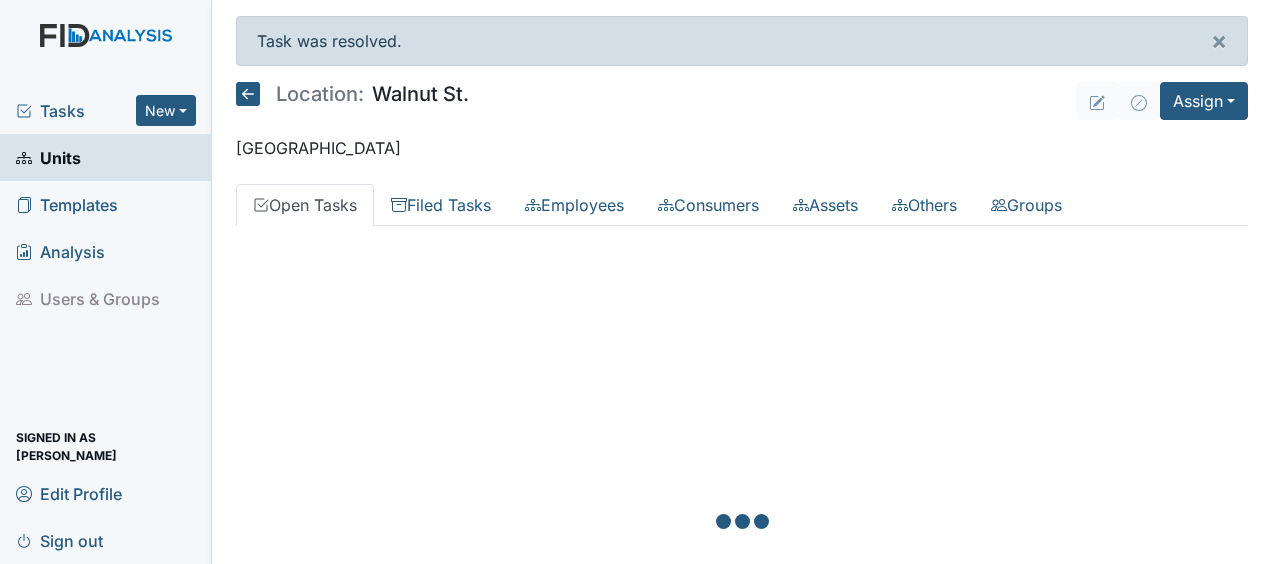 scroll, scrollTop: 0, scrollLeft: 0, axis: both 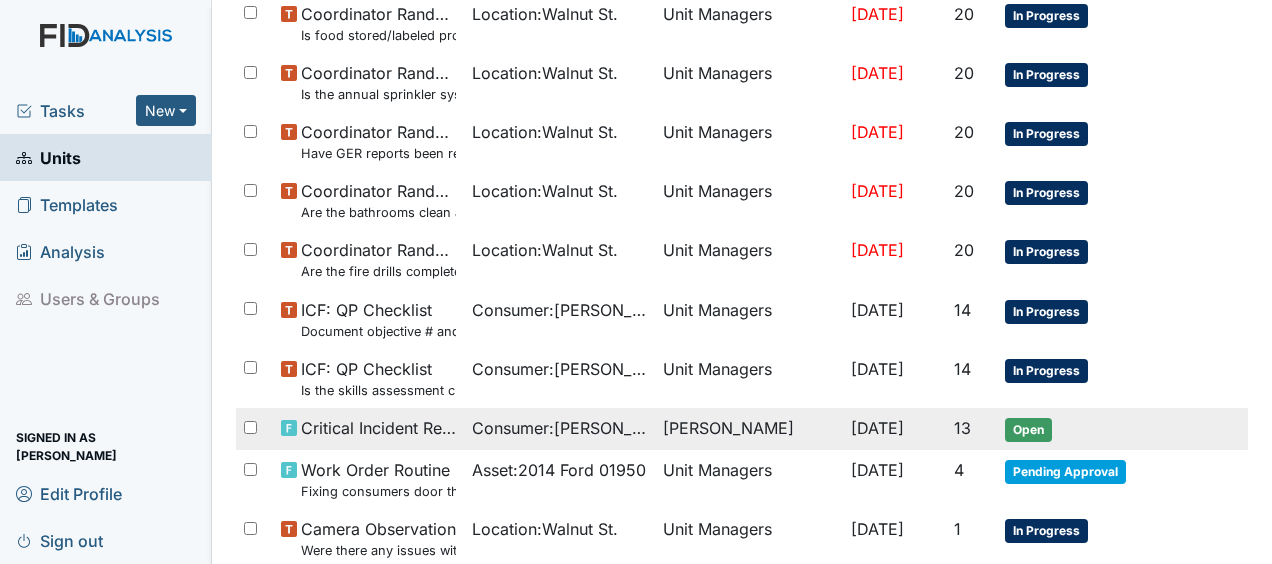 click on "Kiarra McCoy" at bounding box center [748, 429] 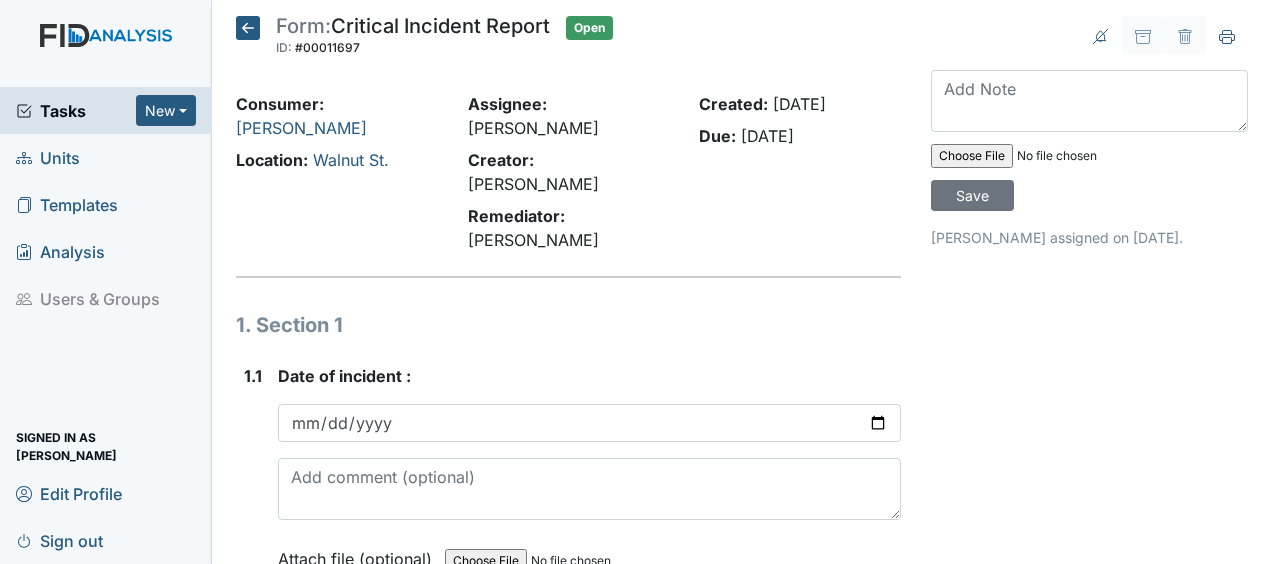 scroll, scrollTop: 0, scrollLeft: 0, axis: both 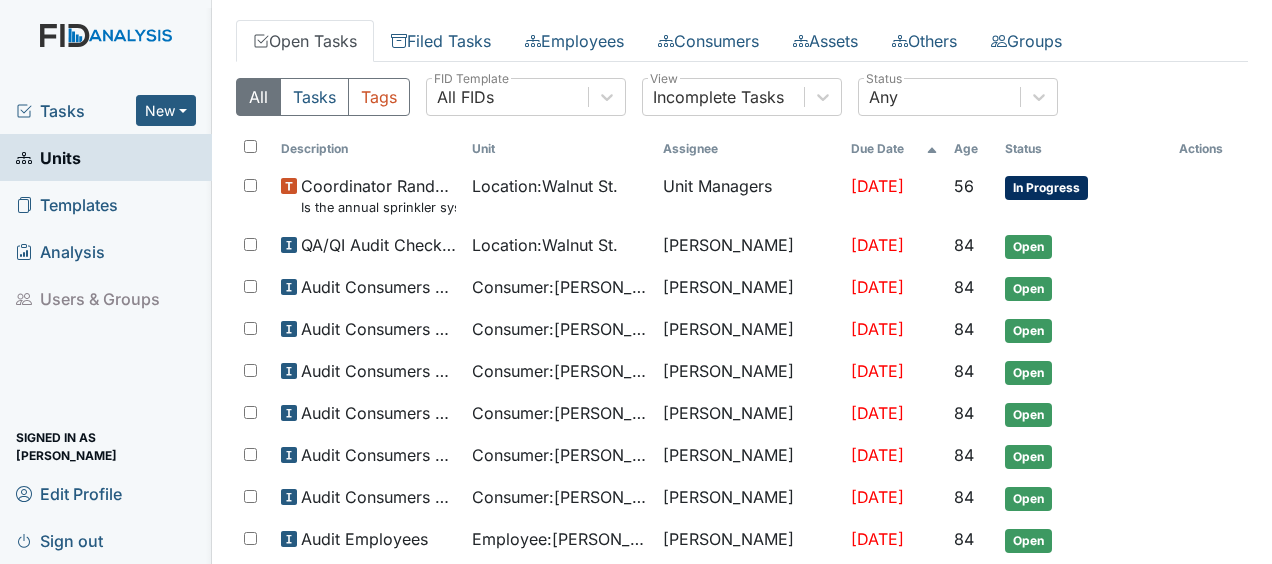 click on "Location:
Walnut St.
Assign
Assign Form
Assign Inspection
Assign Document
Assign Bundle
Goldsboro
Open Tasks
Filed Tasks
Employees
Consumers
Assets
Others
Groups
All   Tasks   Tags   All FIDs FID Template Incomplete Tasks View Any Status Description Unit Assignee Due Date Age Status Actions Coordinator Random  Is the annual sprinkler system report current if applicable? Location :  Walnut St. Unit Managers May 27, 2025 56 In Progress QA/QI Audit Checklist (ICF) Location :  Walnut St. Sandra Duke May 31, 2025 84 Open Audit Consumers Charts Consumer :  Beland, Margaret Sandra Duke May 31, 2025 84 Open Audit Consumers Charts Consumer :  Clark, Triquasha Sandra Duke May 31, 2025 84 Open Audit Consumers Charts Consumer :  Epps, Lasha Sandra Duke May 31, 2025 84 Open Consumer :  84" at bounding box center (742, 282) 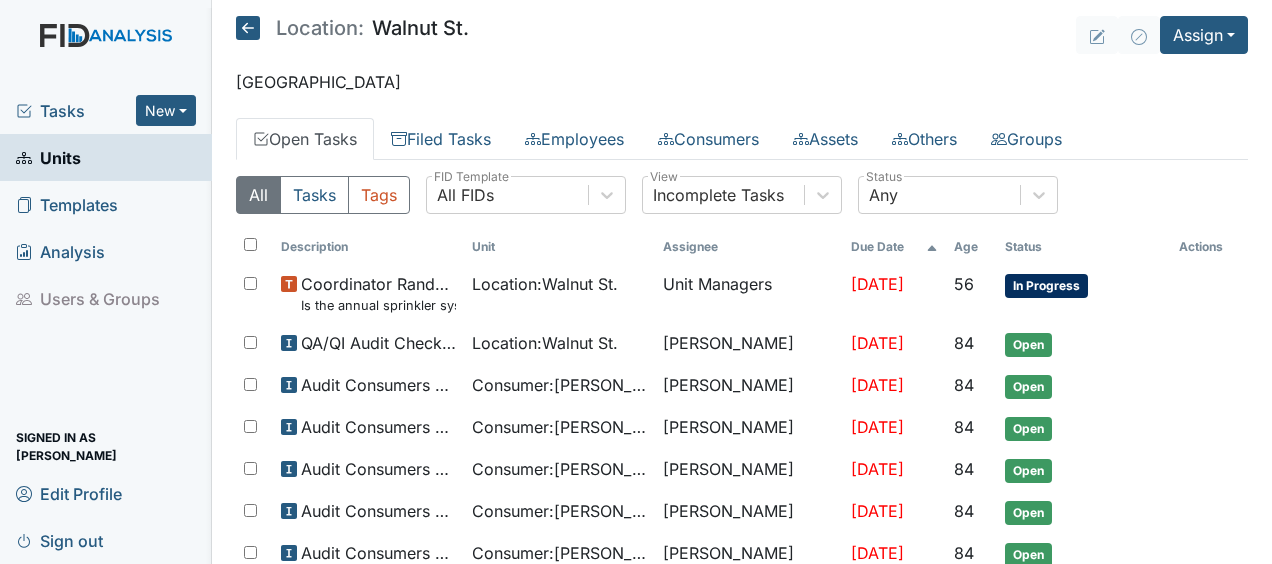 click 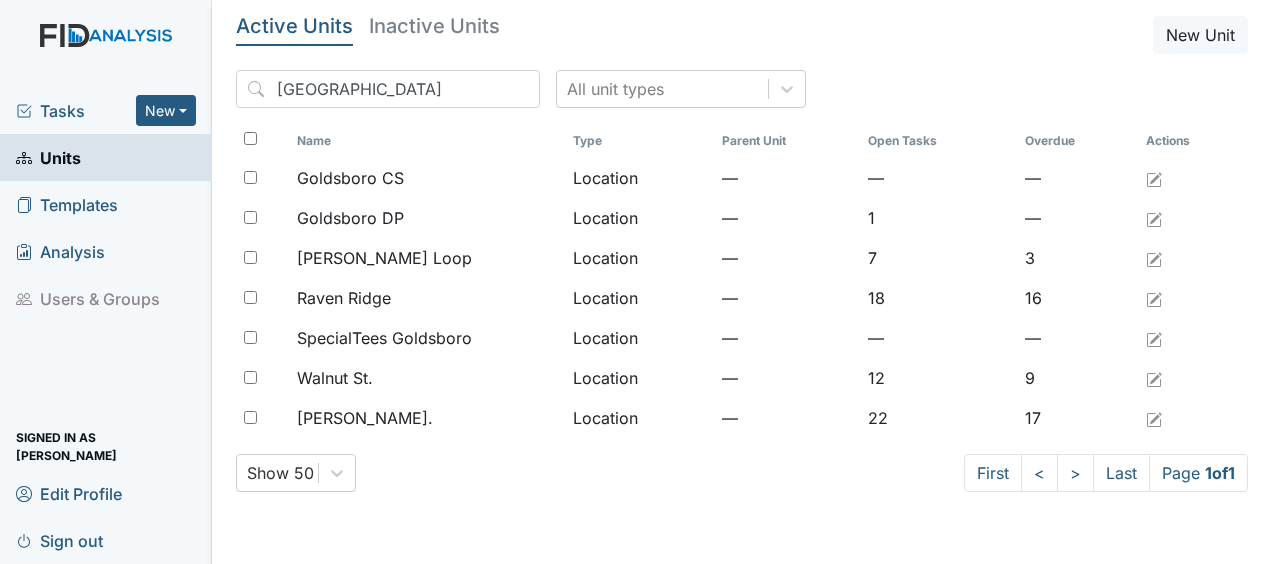 scroll, scrollTop: 0, scrollLeft: 0, axis: both 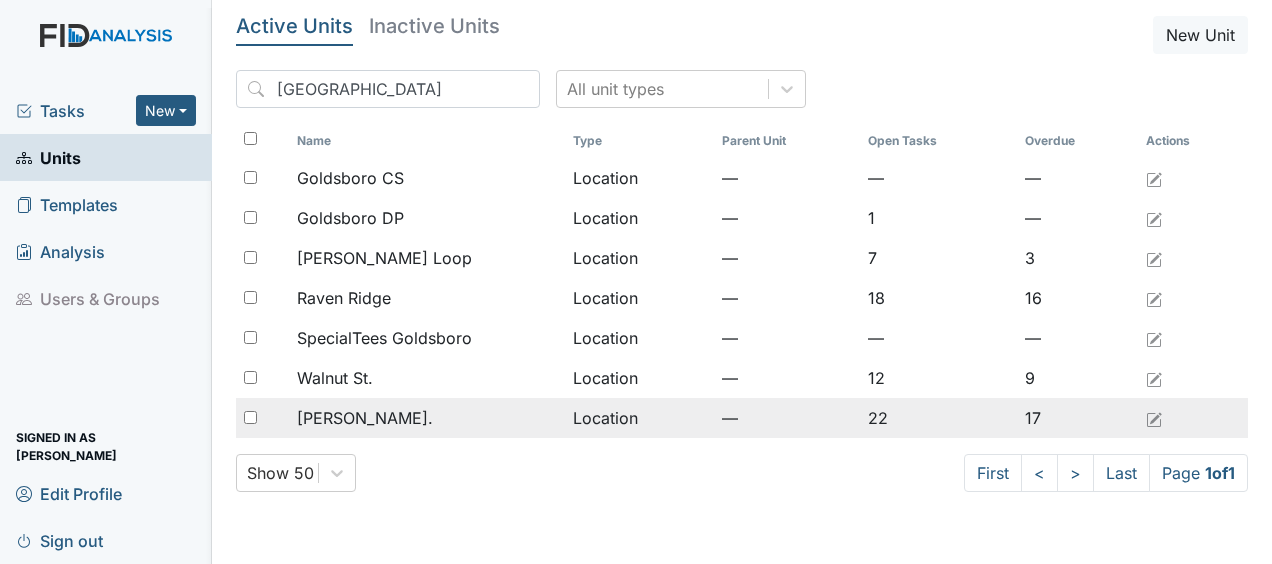 click on "[PERSON_NAME]." at bounding box center (426, 418) 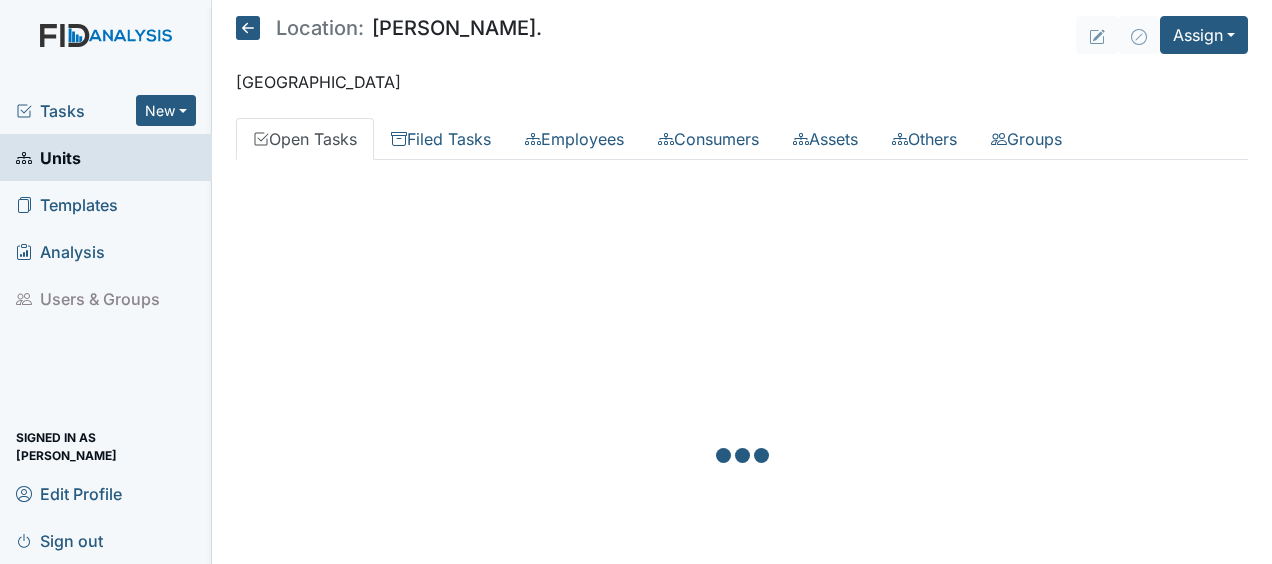 scroll, scrollTop: 0, scrollLeft: 0, axis: both 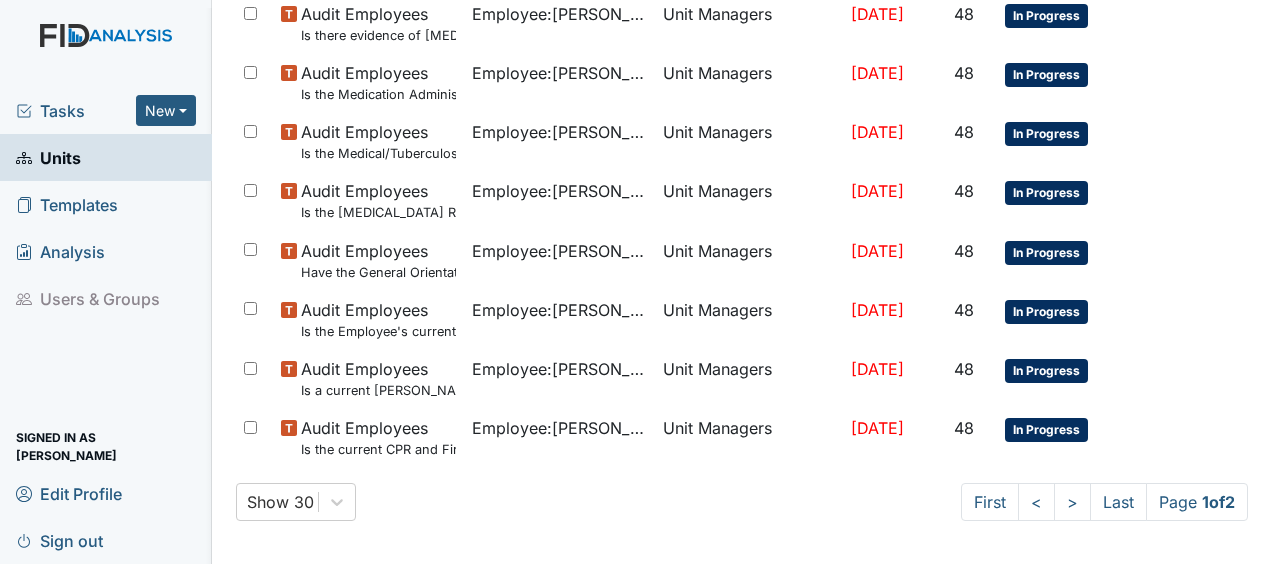 drag, startPoint x: 1052, startPoint y: 492, endPoint x: 759, endPoint y: 482, distance: 293.1706 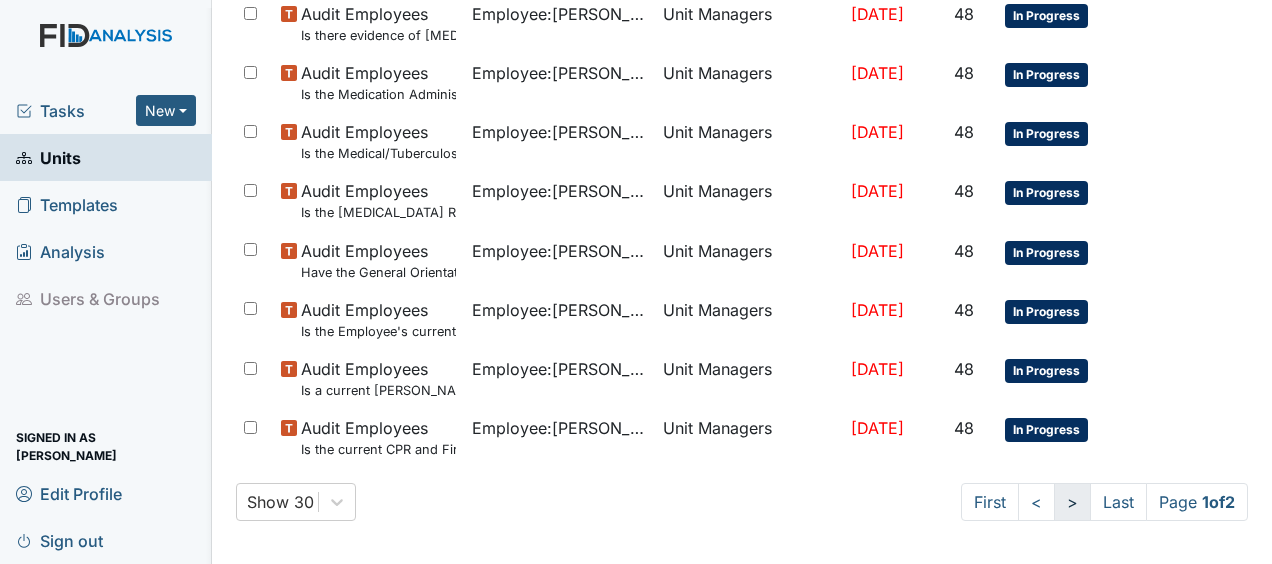 click on ">" at bounding box center (1072, 502) 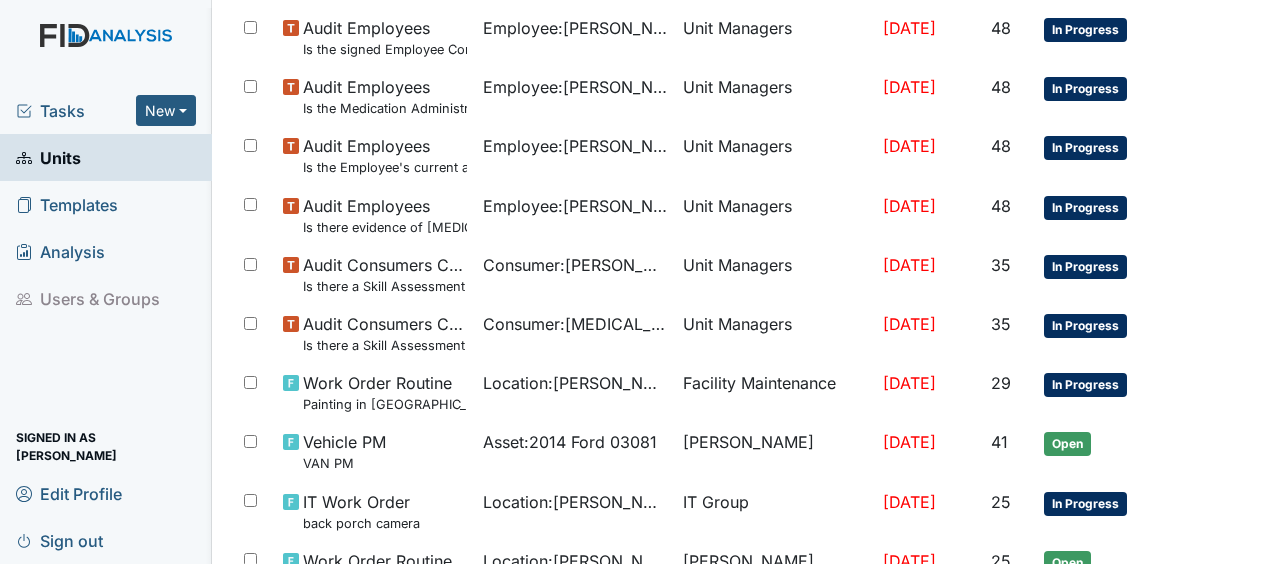 scroll, scrollTop: 258, scrollLeft: 0, axis: vertical 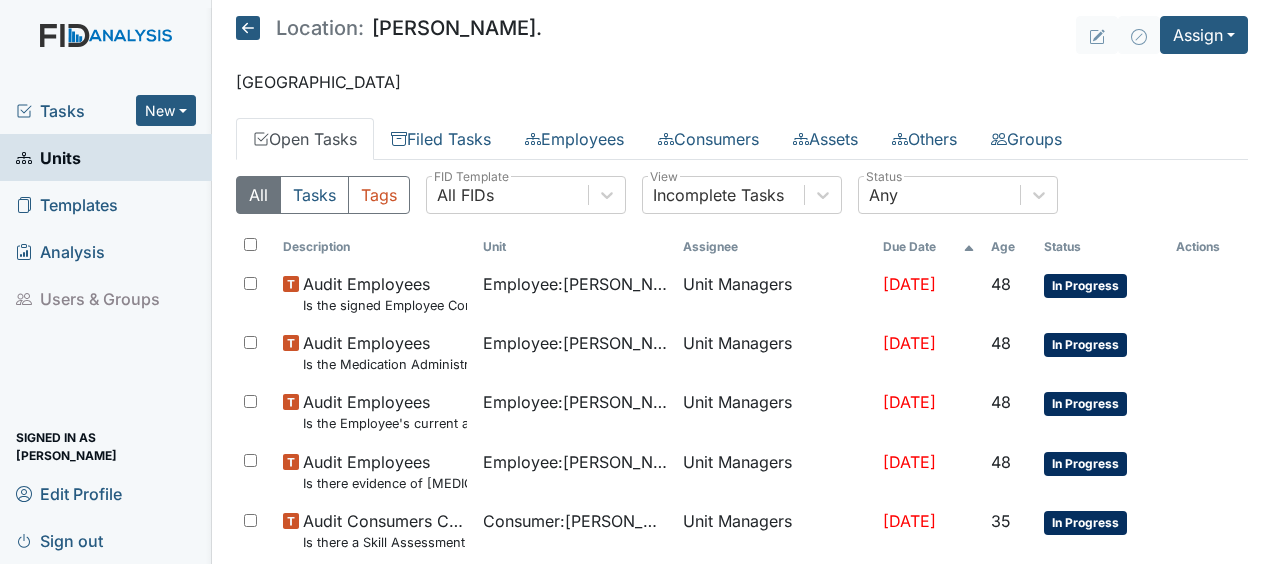 click 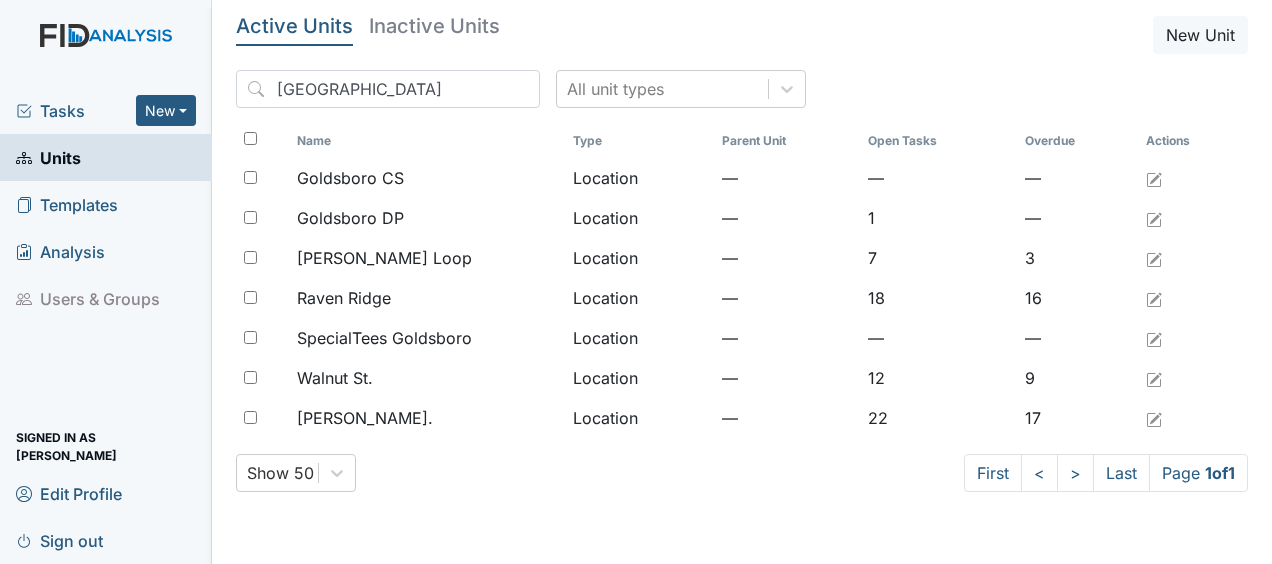 scroll, scrollTop: 0, scrollLeft: 0, axis: both 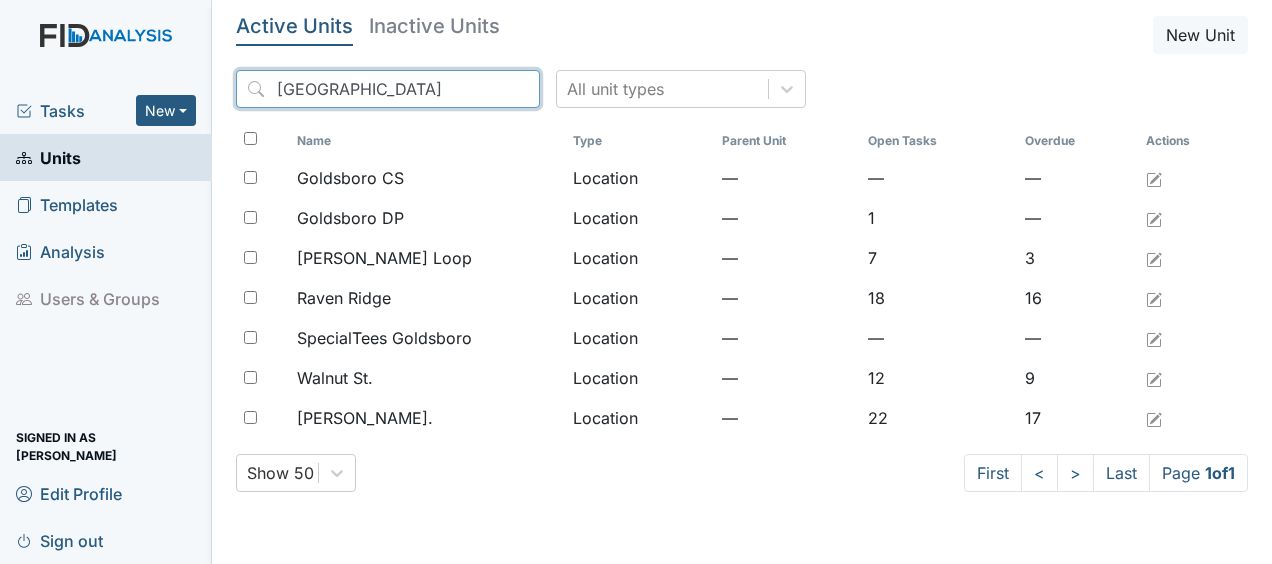 click on "goldsboro" at bounding box center (388, 89) 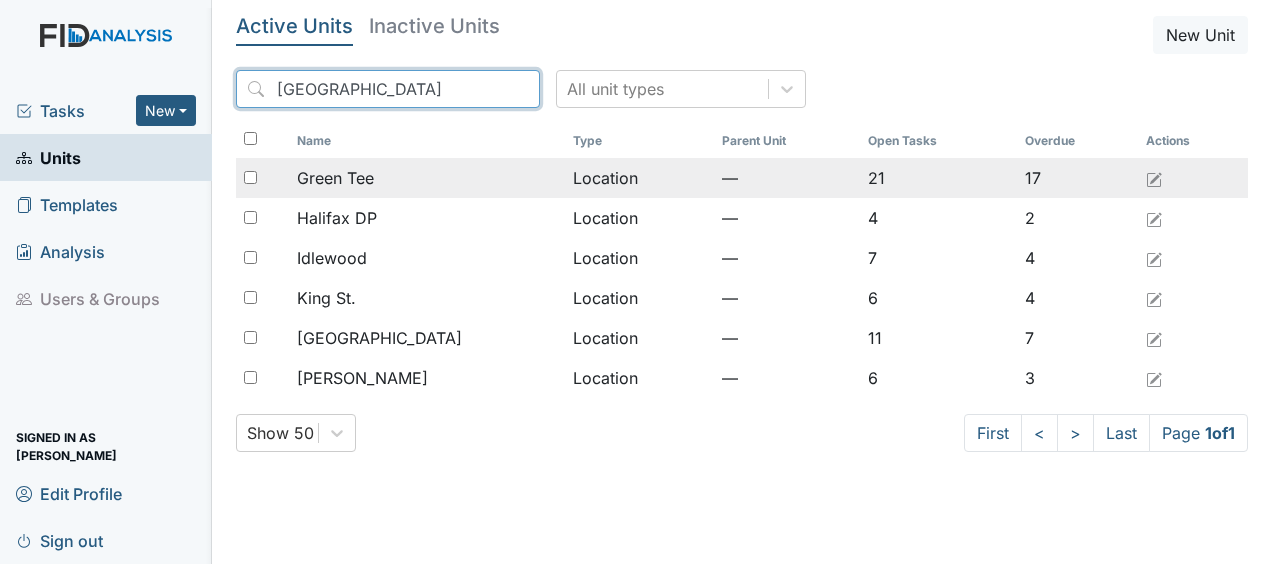 type on "halifax" 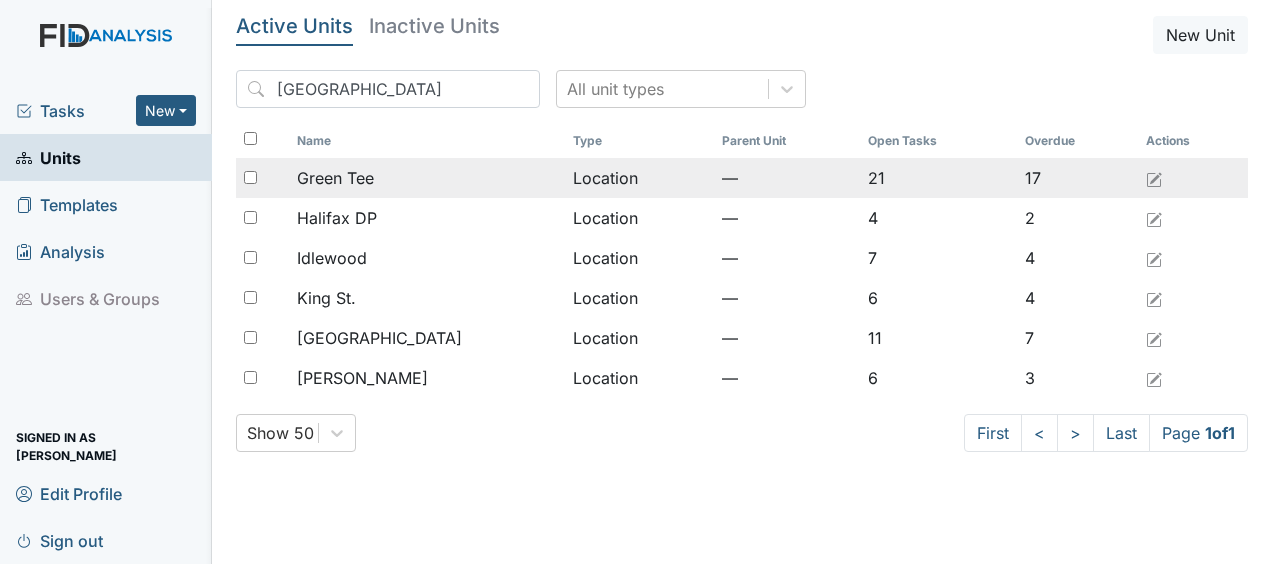click on "Location" at bounding box center [639, 178] 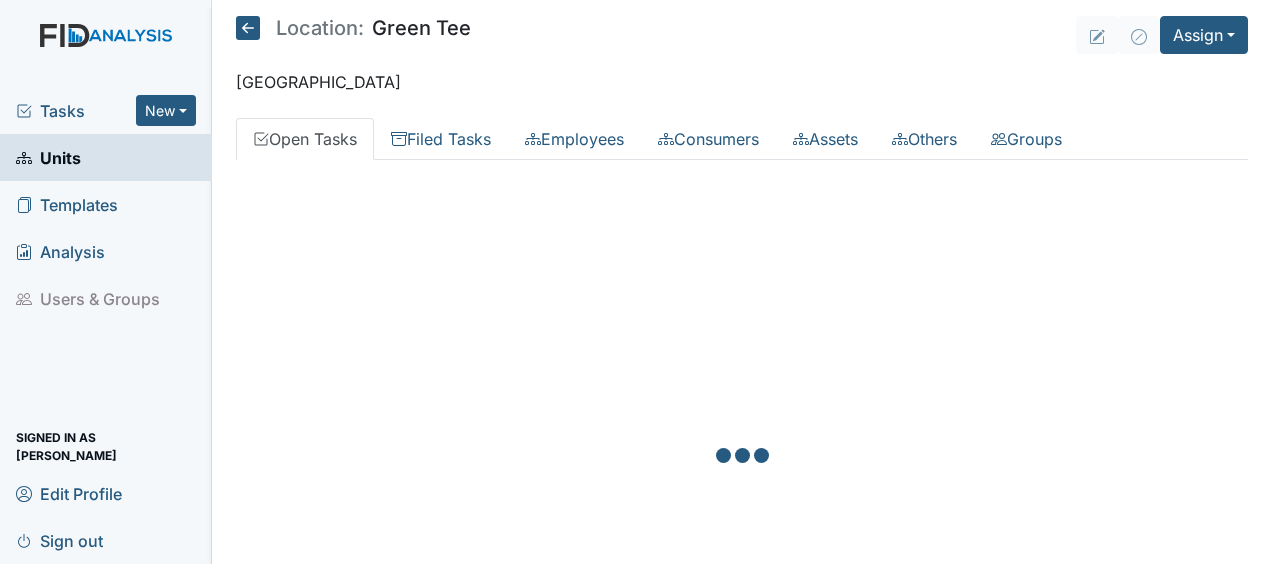 scroll, scrollTop: 0, scrollLeft: 0, axis: both 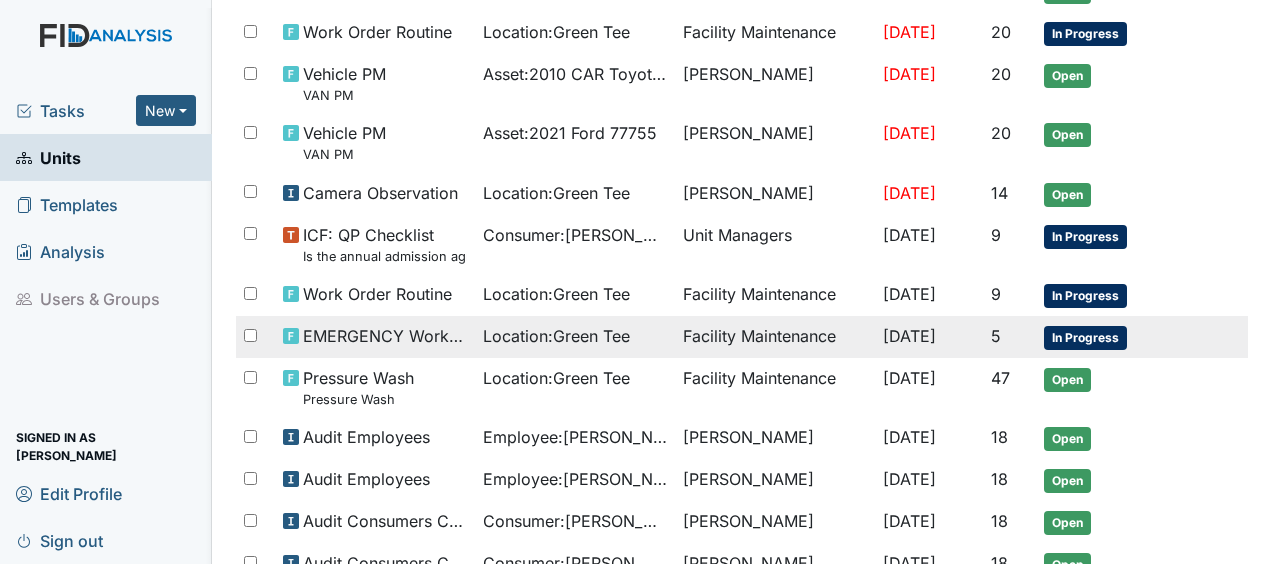 click on "Location :  Green Tee" at bounding box center (556, 336) 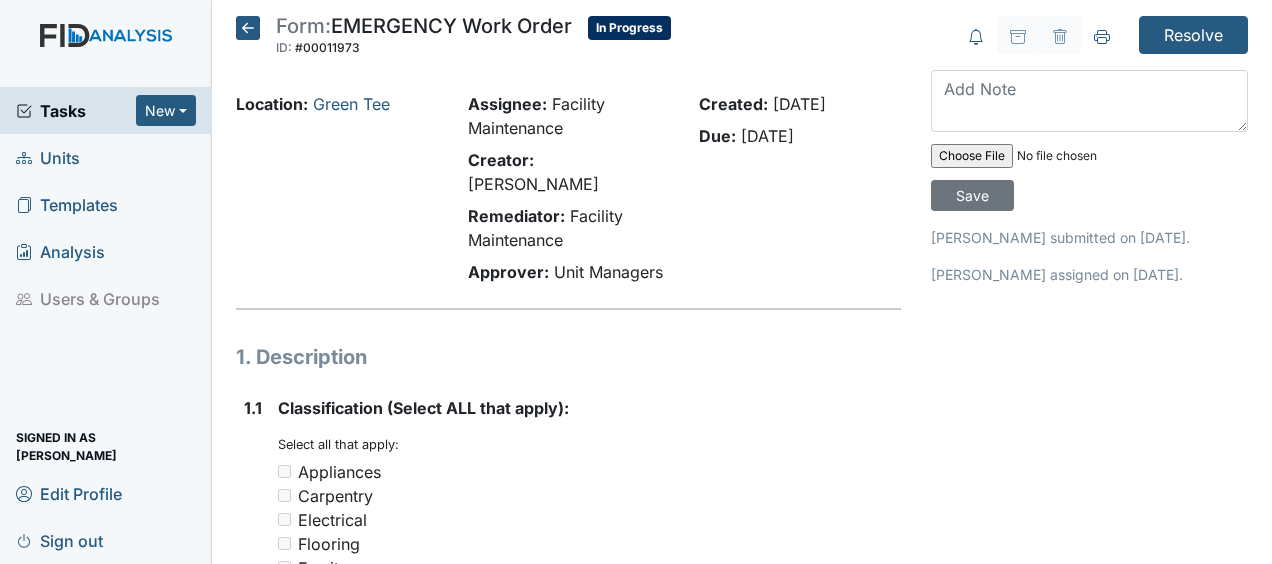 scroll, scrollTop: 0, scrollLeft: 0, axis: both 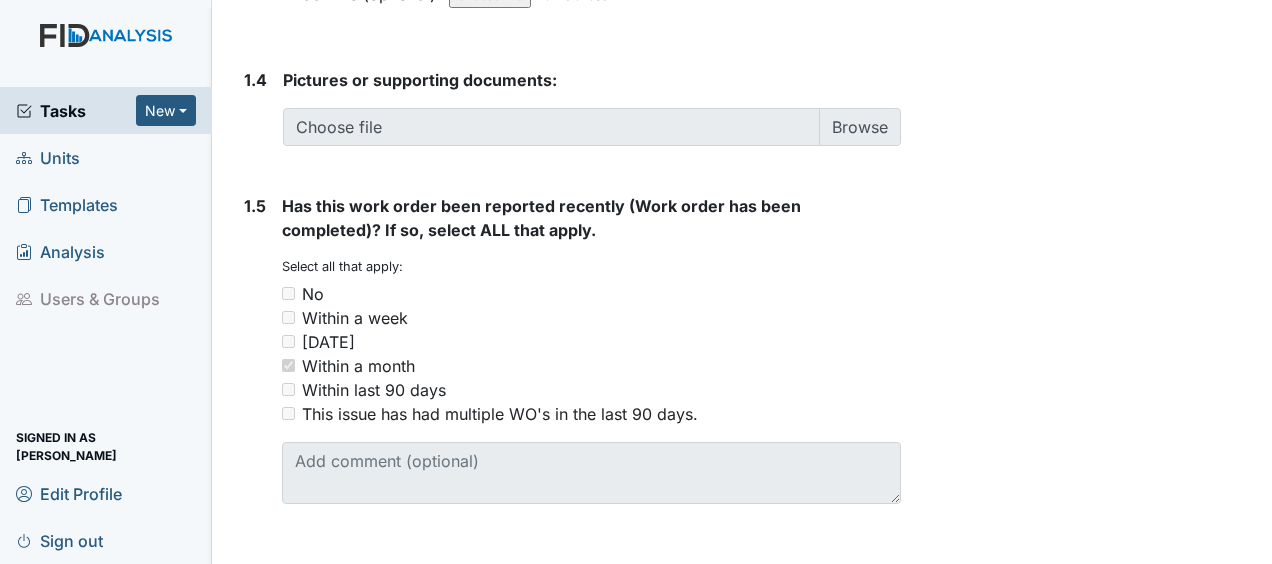 click on "1.5
Has this work order been reported recently (Work order has been completed)? If so, select ALL that apply.
You must select one or more of the below options.
Select all that apply:
No
Within a week
[DATE]
Within a month
Within last 90 days
This issue has had multiple WO's in the last 90 days." at bounding box center (568, 357) 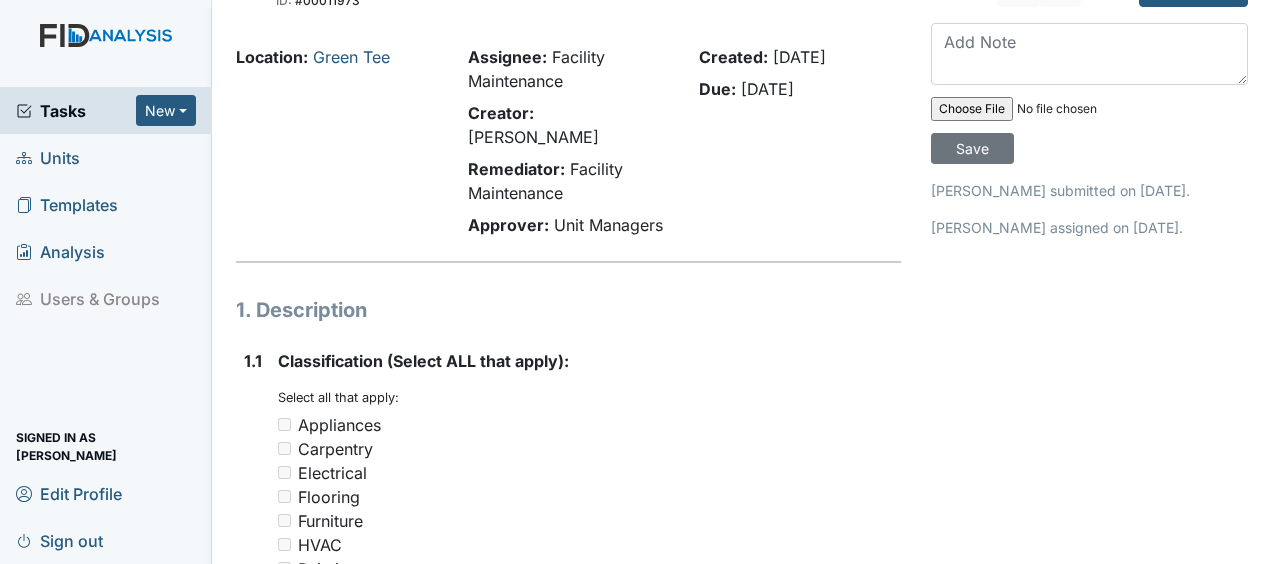scroll, scrollTop: 0, scrollLeft: 0, axis: both 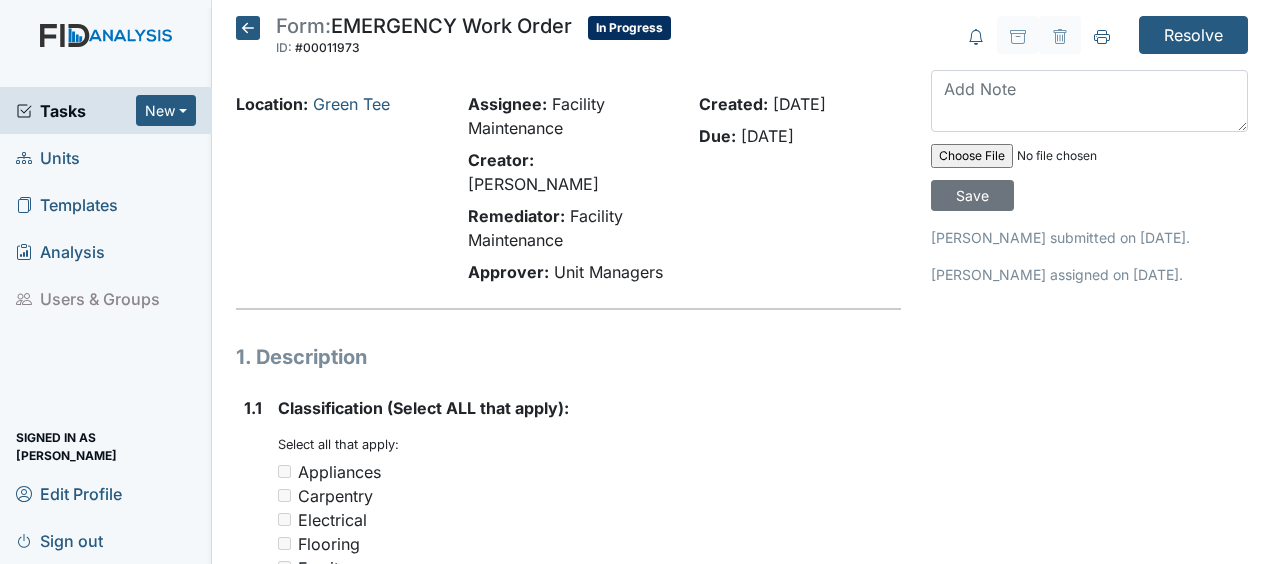 click 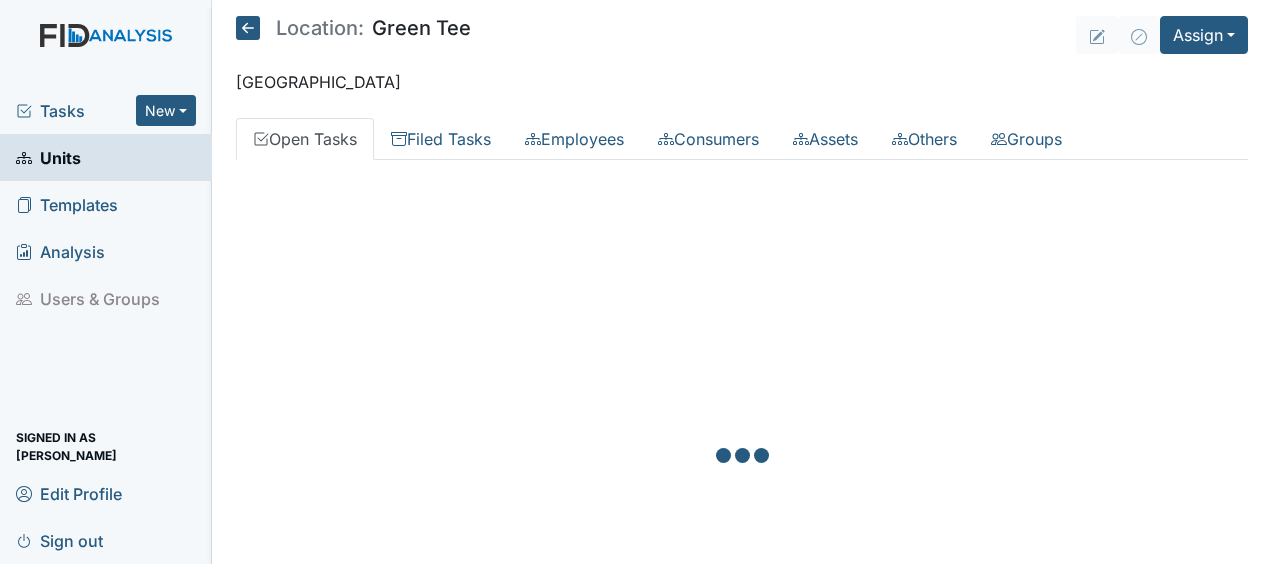 scroll, scrollTop: 0, scrollLeft: 0, axis: both 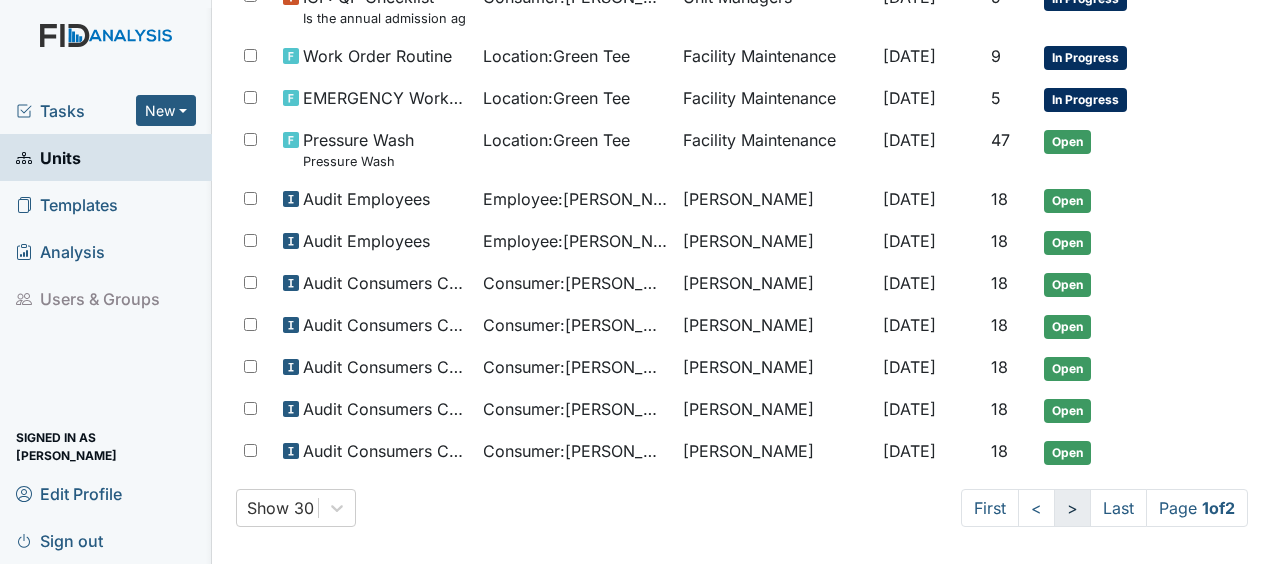 click on ">" at bounding box center [1072, 508] 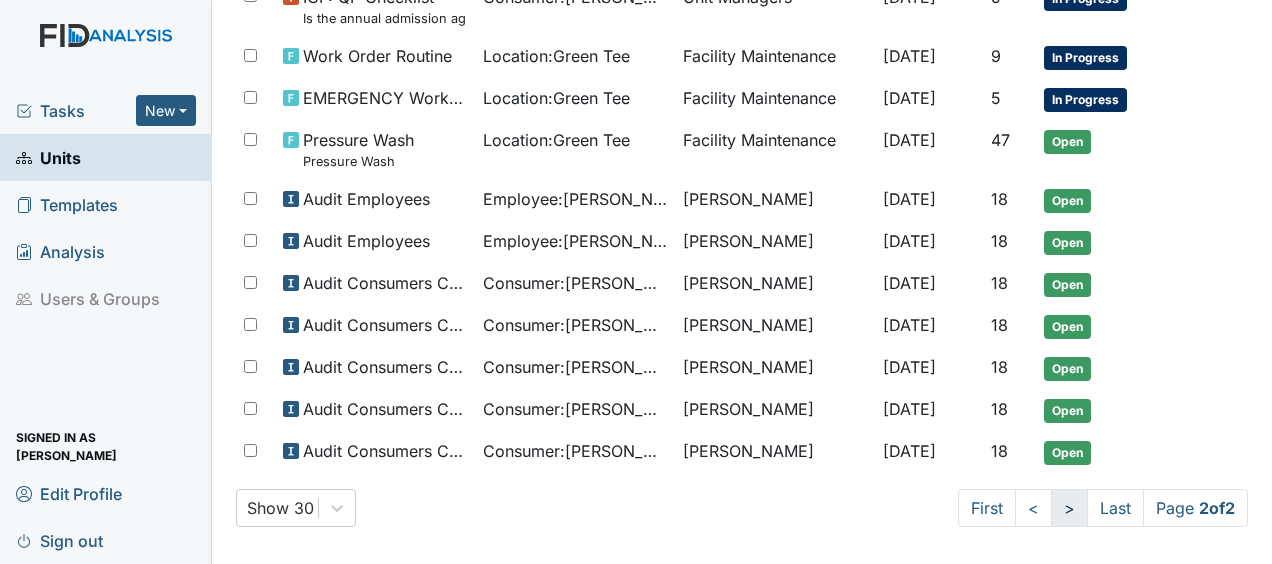 scroll, scrollTop: 48, scrollLeft: 0, axis: vertical 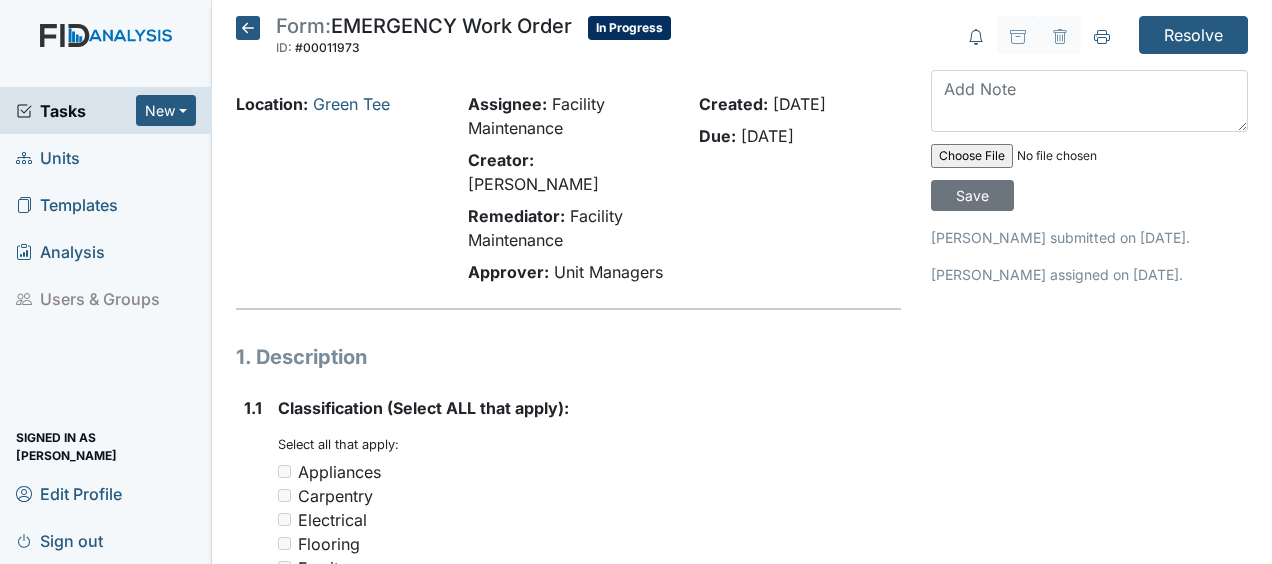 click 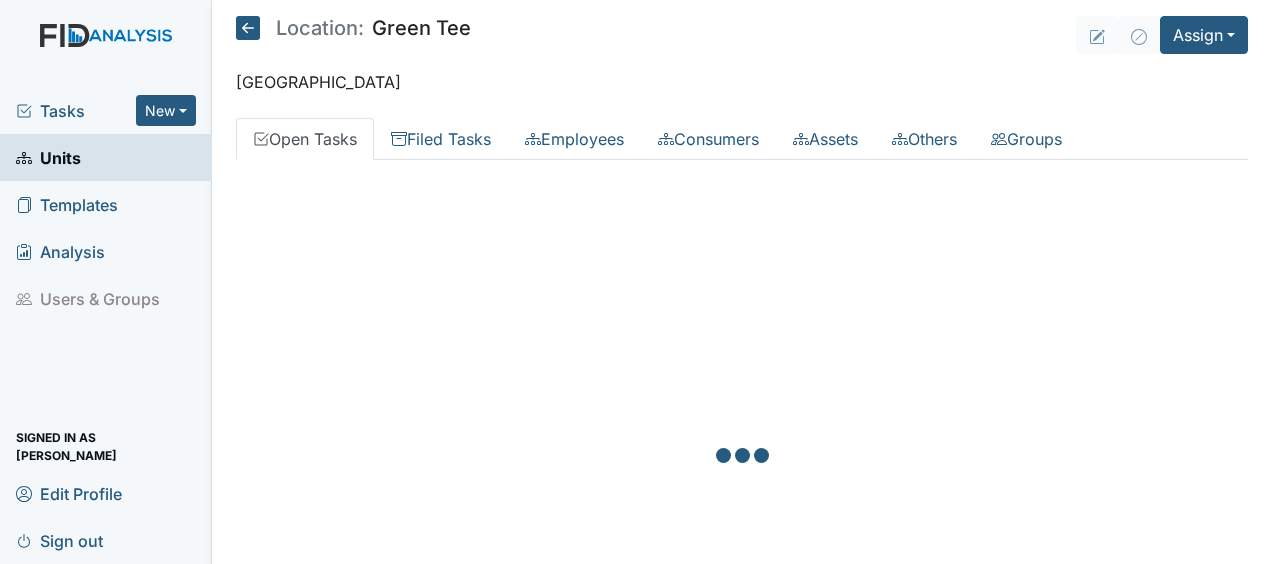 scroll, scrollTop: 0, scrollLeft: 0, axis: both 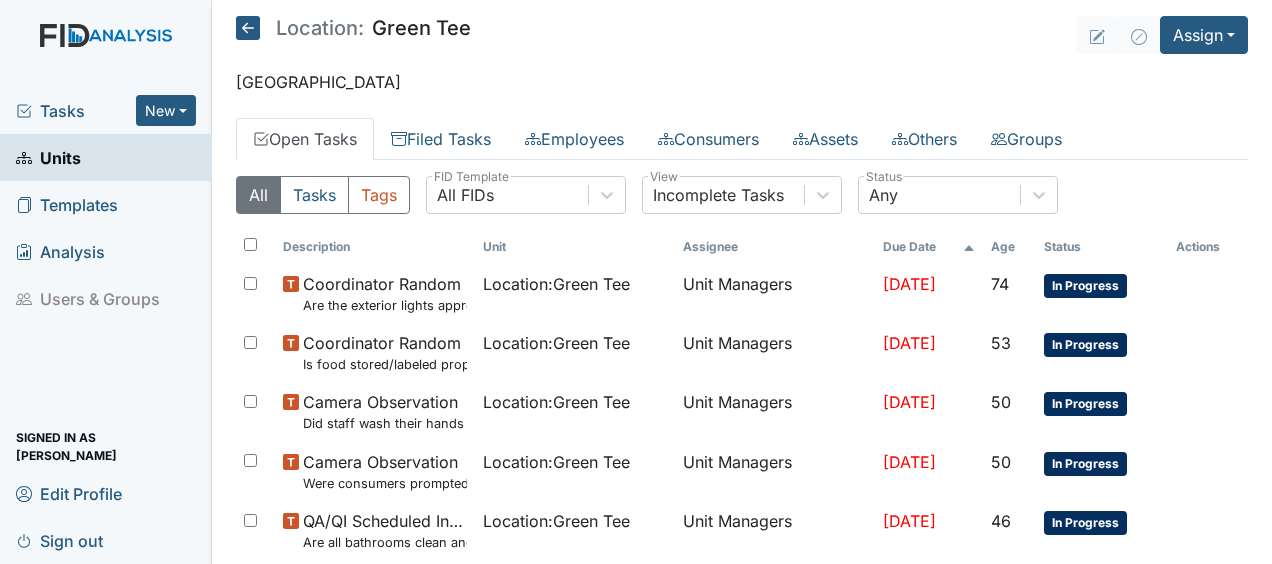 click 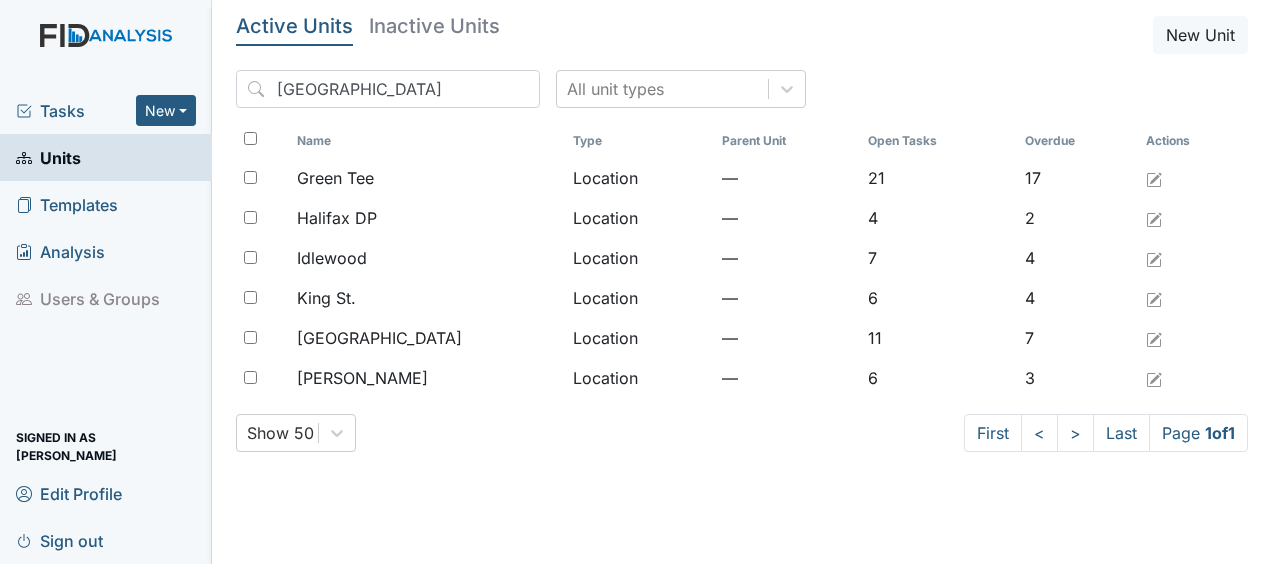 scroll, scrollTop: 0, scrollLeft: 0, axis: both 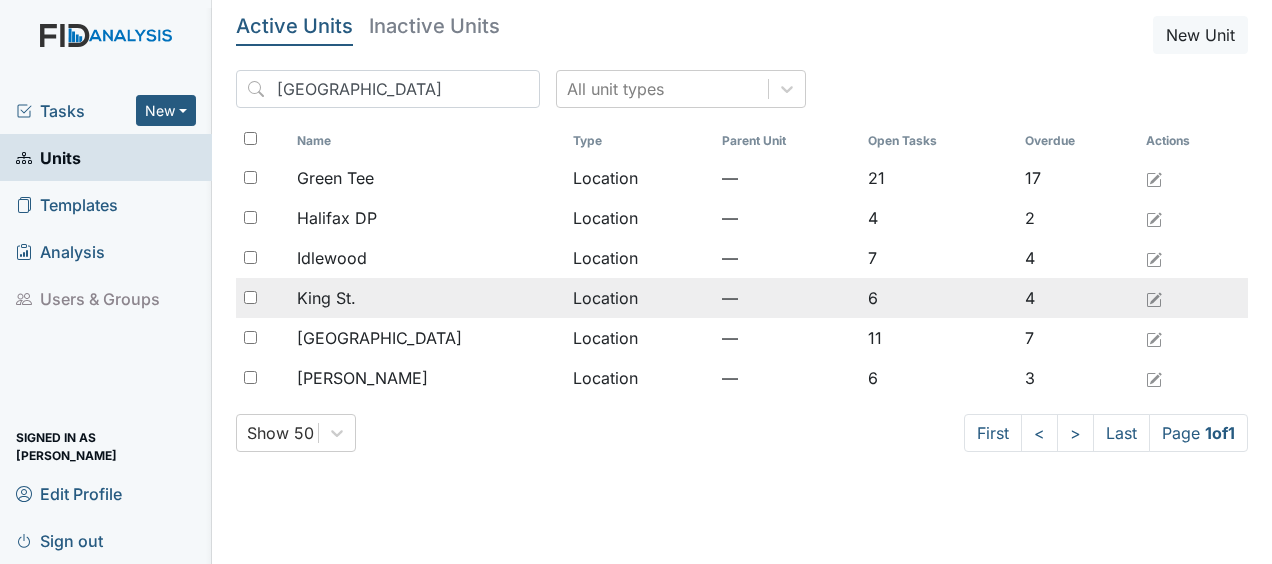 click on "King St." at bounding box center [426, 298] 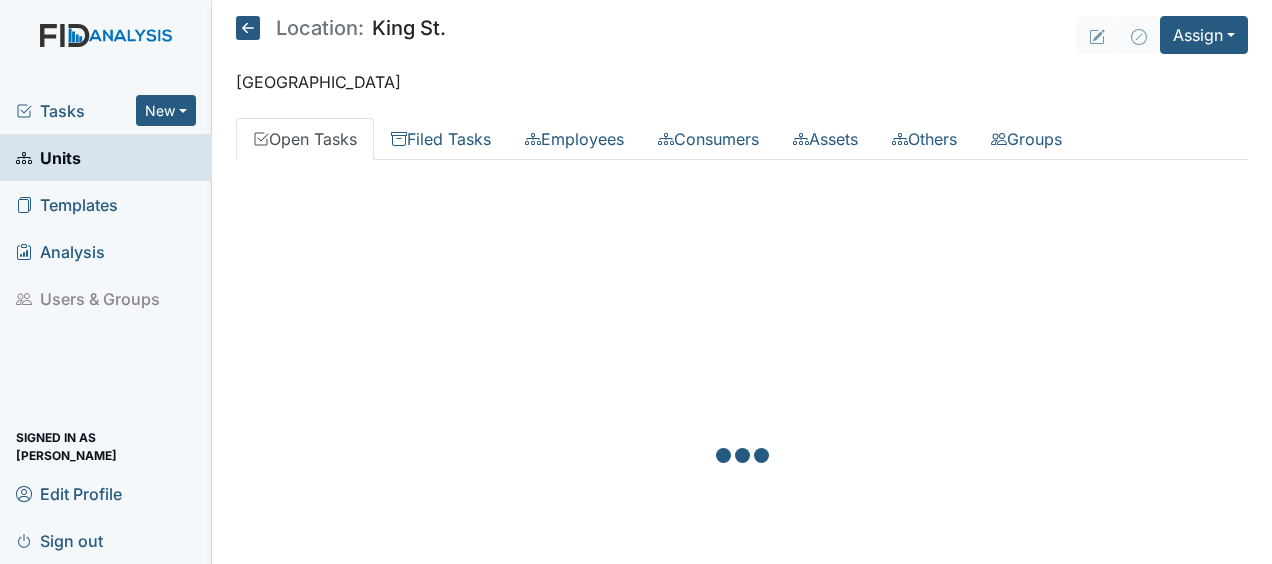 scroll, scrollTop: 0, scrollLeft: 0, axis: both 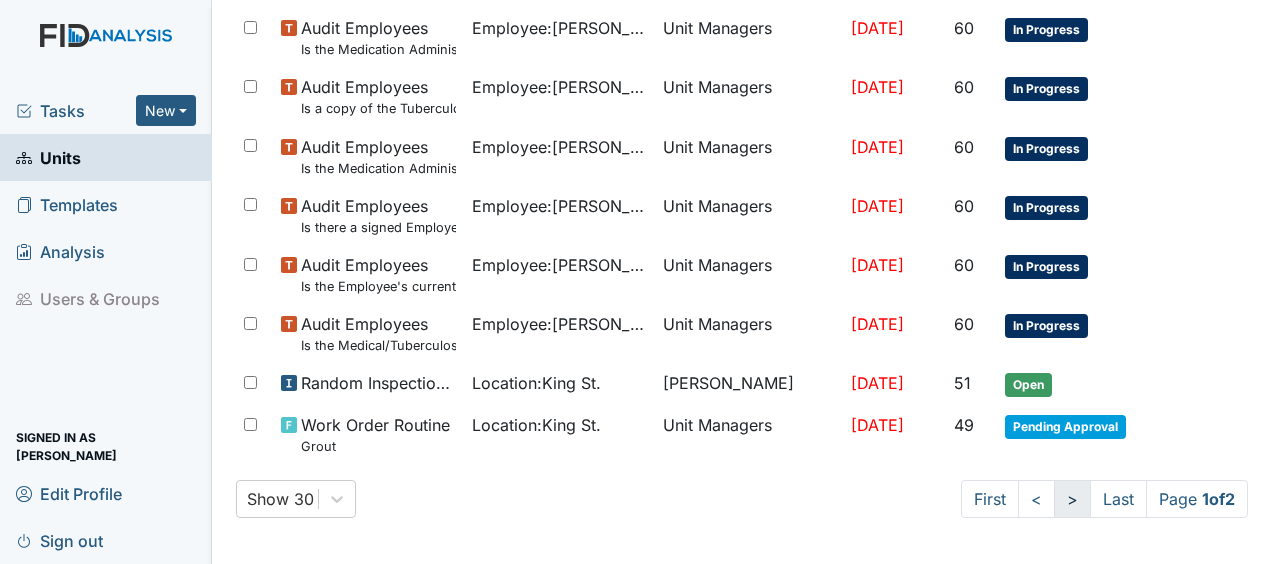 click on ">" at bounding box center [1072, 499] 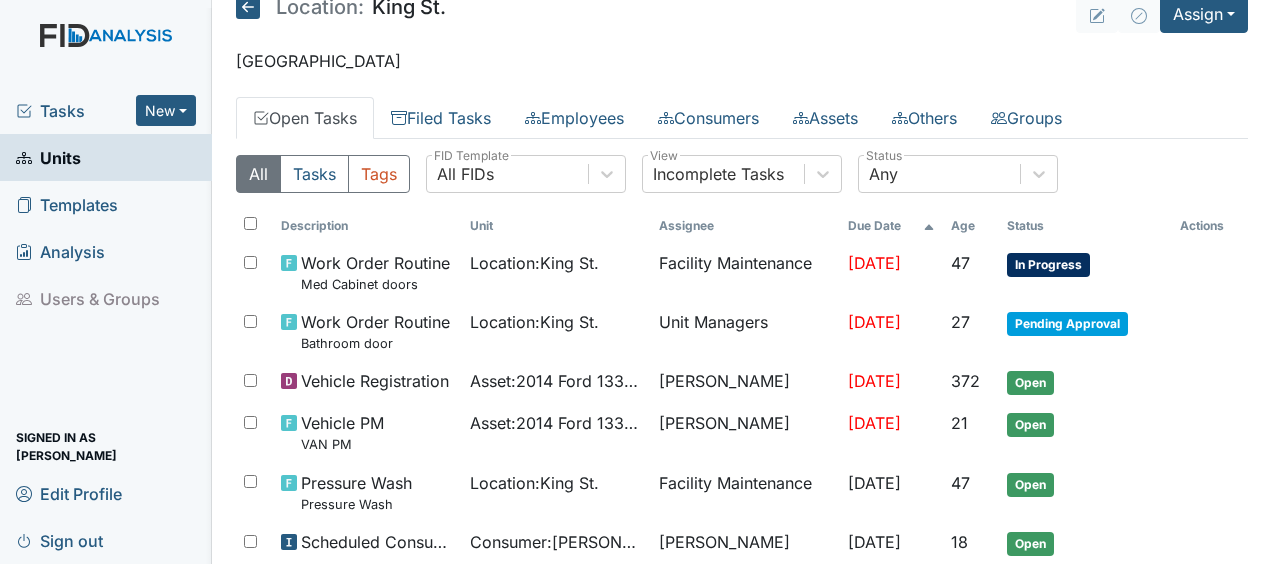 scroll, scrollTop: 0, scrollLeft: 0, axis: both 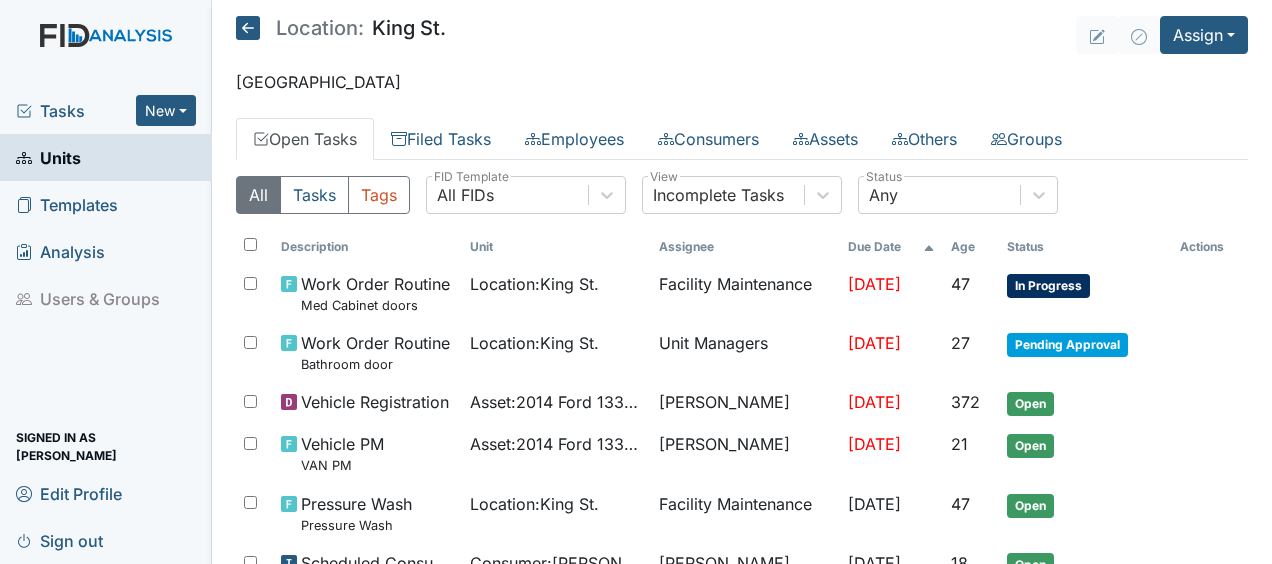 click 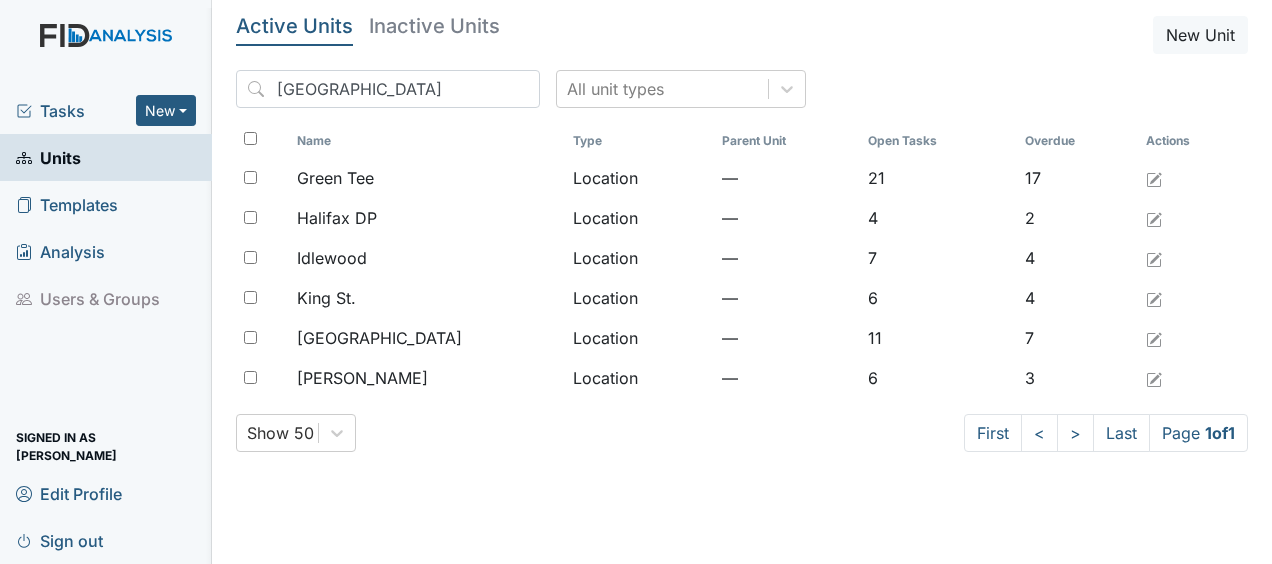 scroll, scrollTop: 0, scrollLeft: 0, axis: both 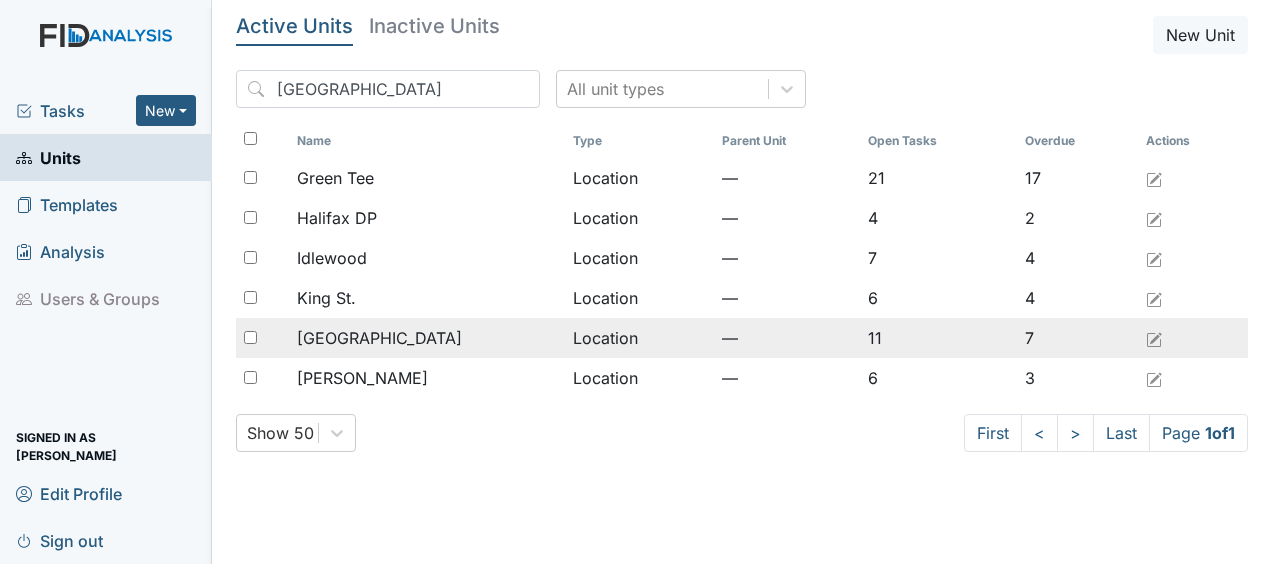 click on "[GEOGRAPHIC_DATA]" at bounding box center [426, 338] 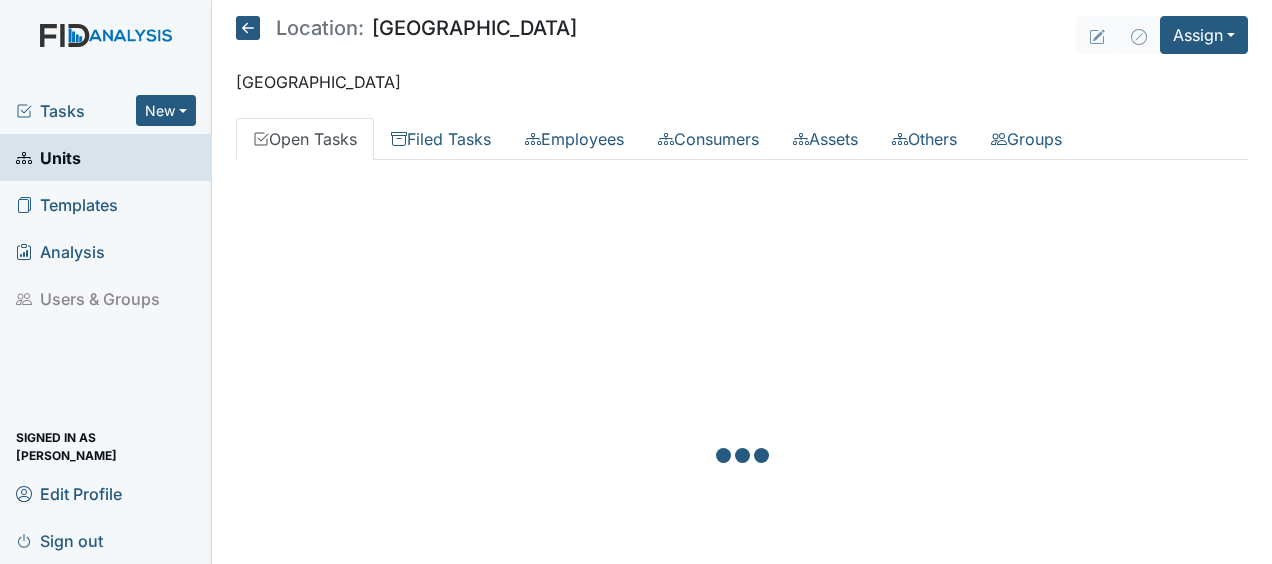 scroll, scrollTop: 0, scrollLeft: 0, axis: both 